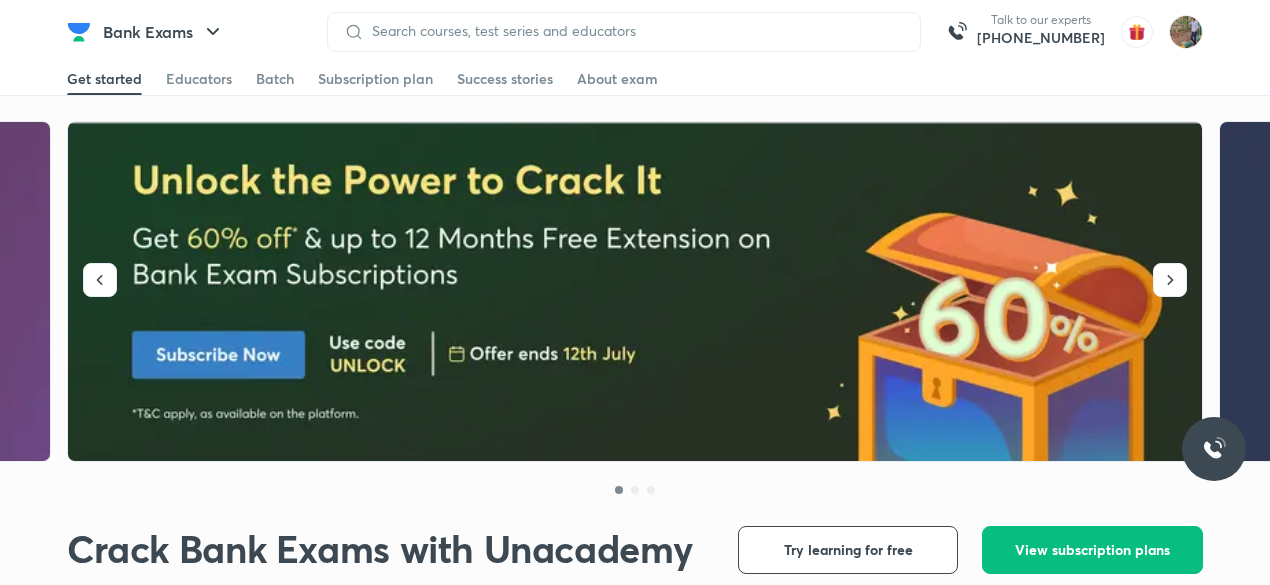 scroll, scrollTop: 0, scrollLeft: 0, axis: both 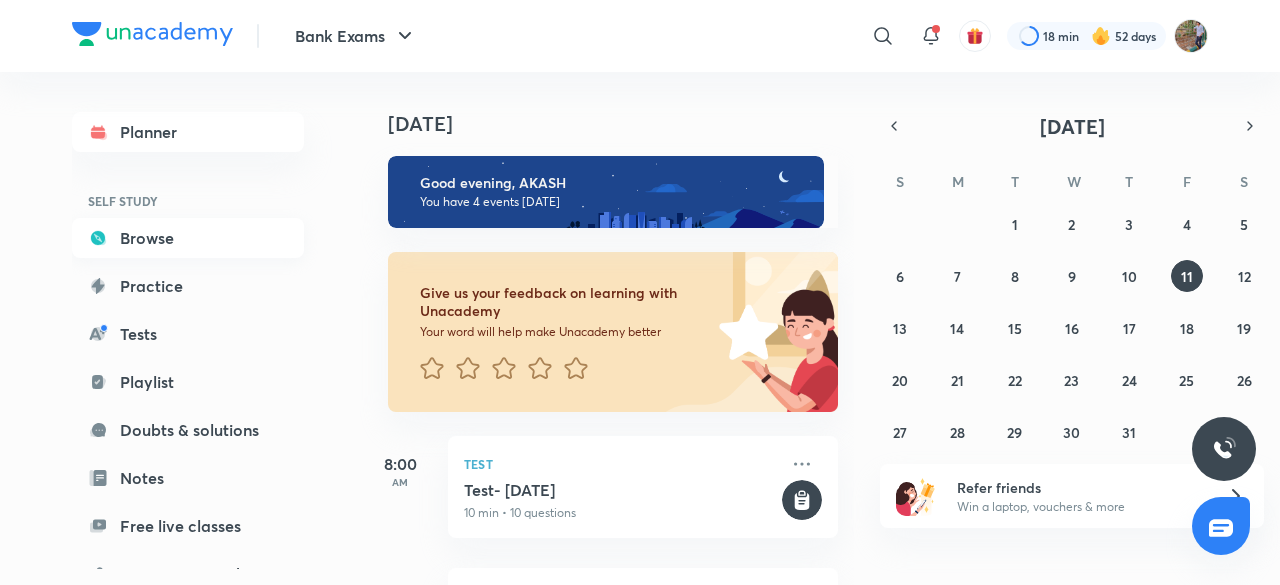 click on "Browse" at bounding box center [188, 238] 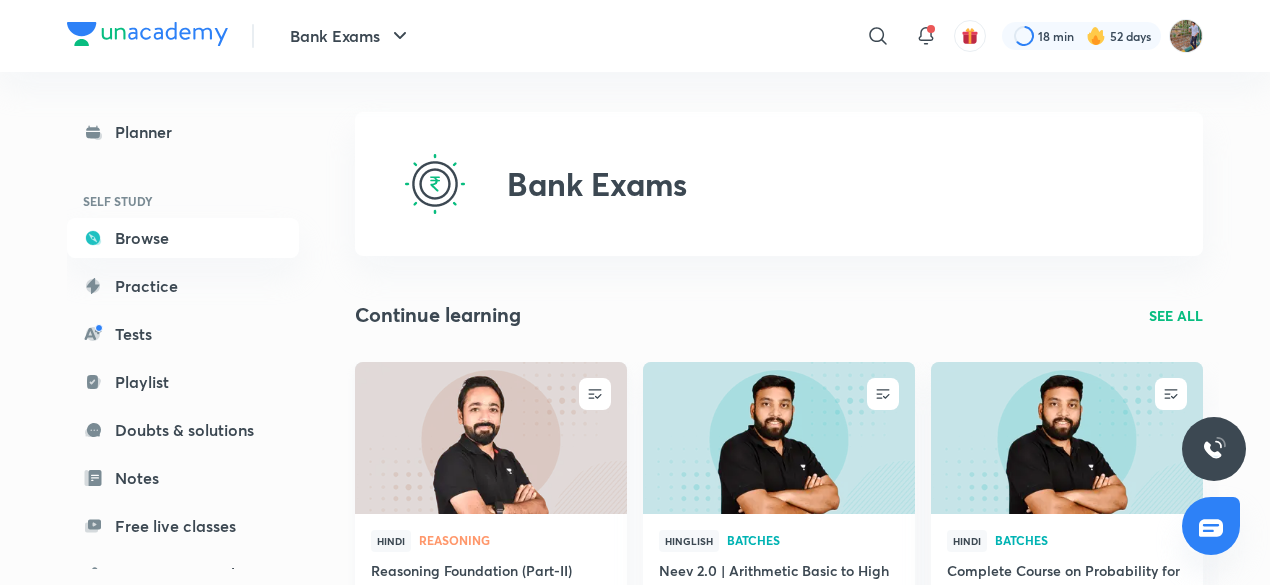 scroll, scrollTop: 200, scrollLeft: 0, axis: vertical 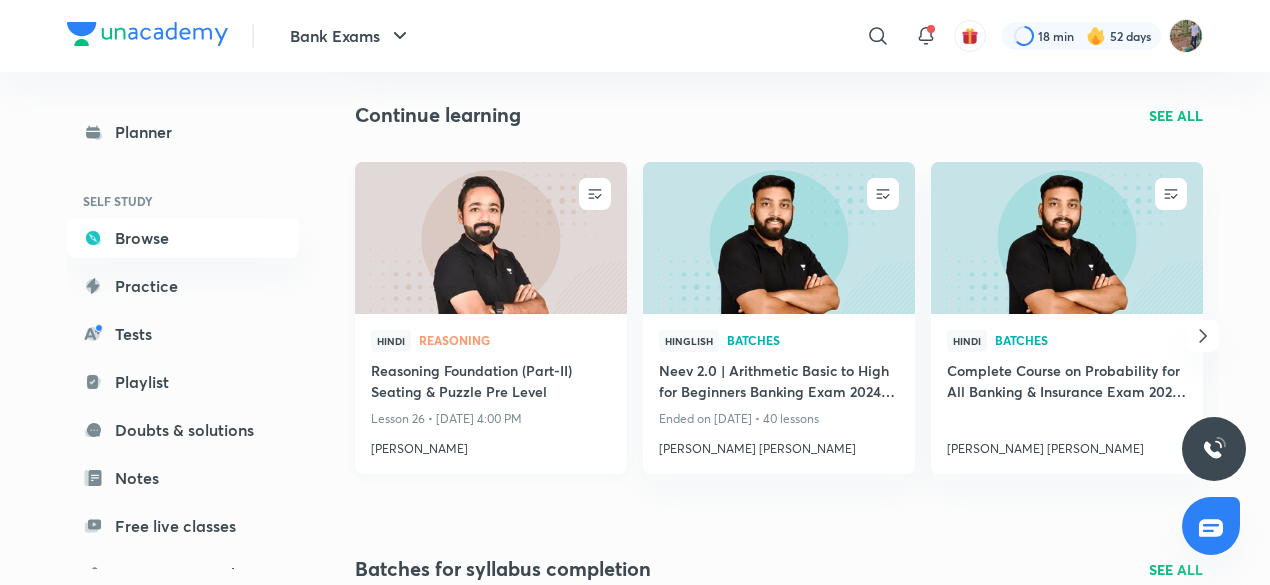 click on "Reasoning Foundation (Part-II) Seating & Puzzle Pre Level" at bounding box center (491, 383) 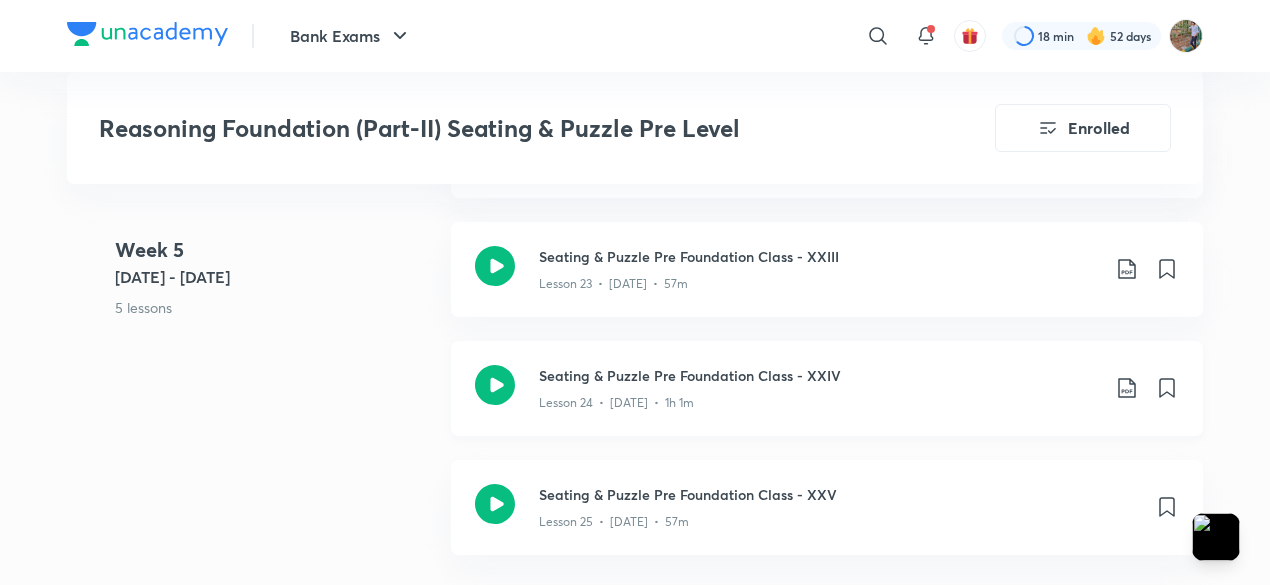scroll, scrollTop: 4100, scrollLeft: 0, axis: vertical 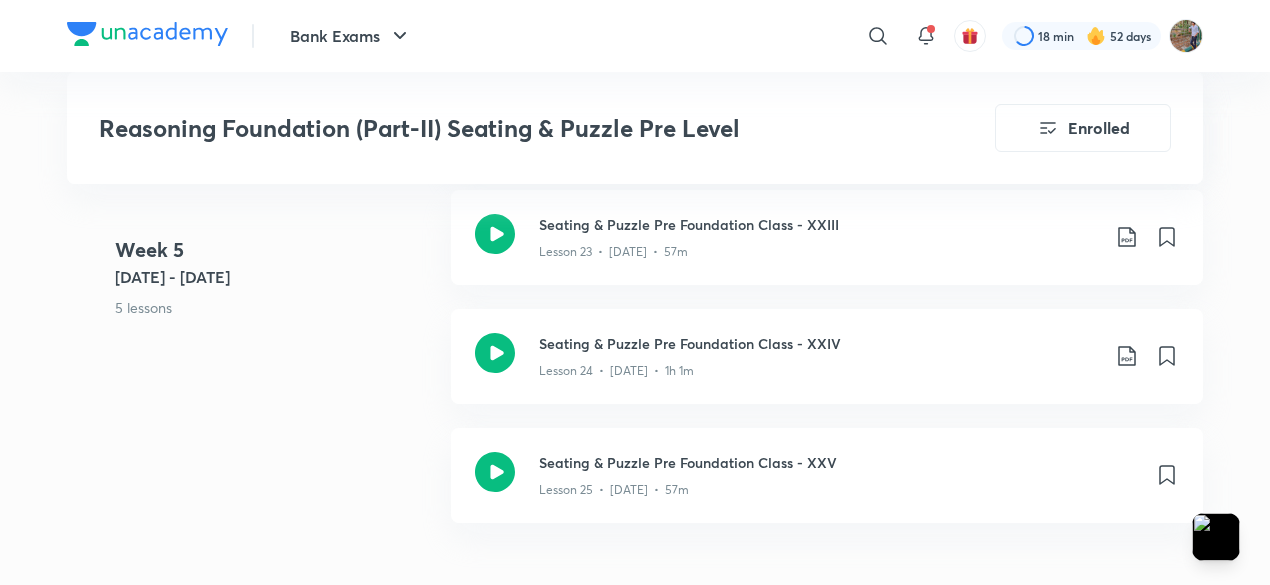 click on "Reasoning Foundation (Part-II) Seating & Puzzle Pre Level" at bounding box center (490, 128) 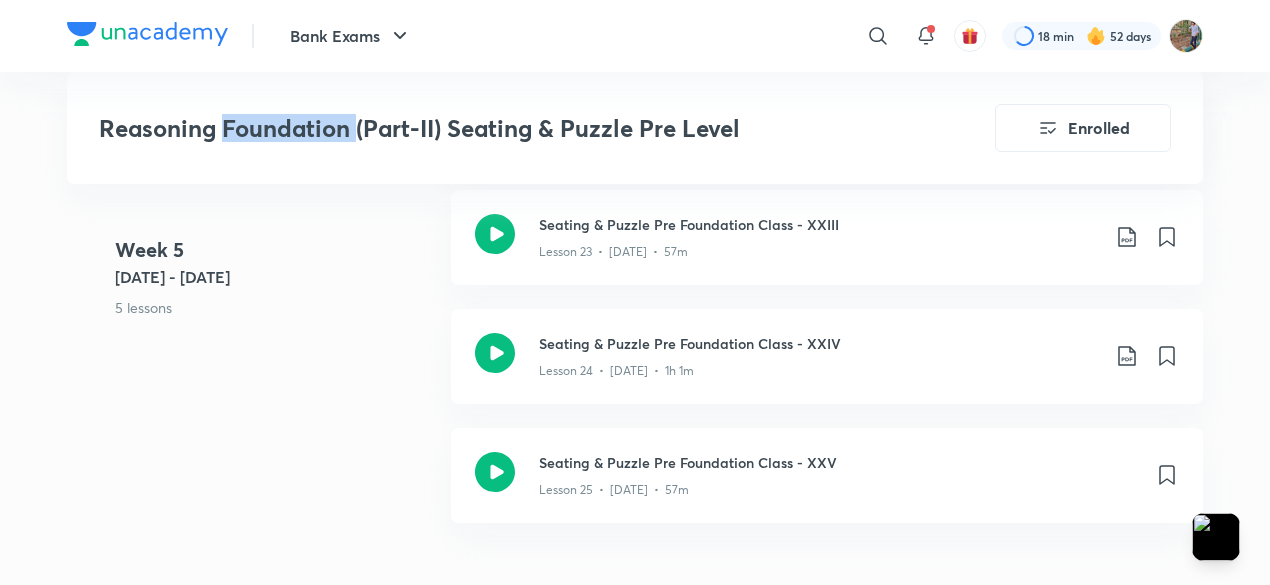 click on "Reasoning Foundation (Part-II) Seating & Puzzle Pre Level" at bounding box center [490, 128] 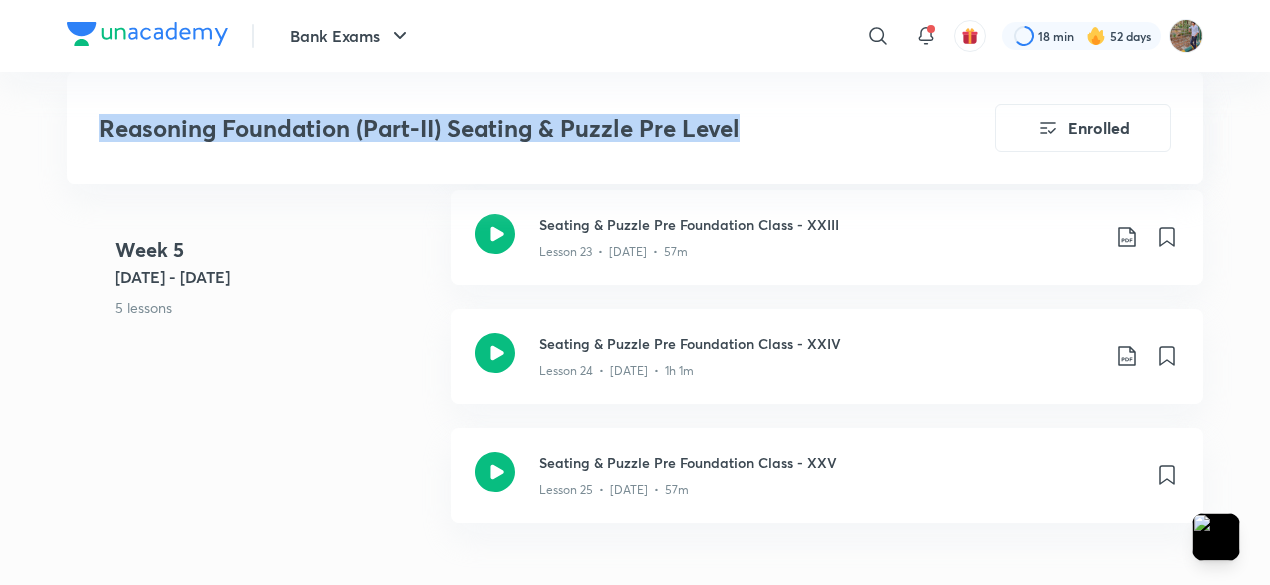 click on "Reasoning Foundation (Part-II) Seating & Puzzle Pre Level" at bounding box center (490, 128) 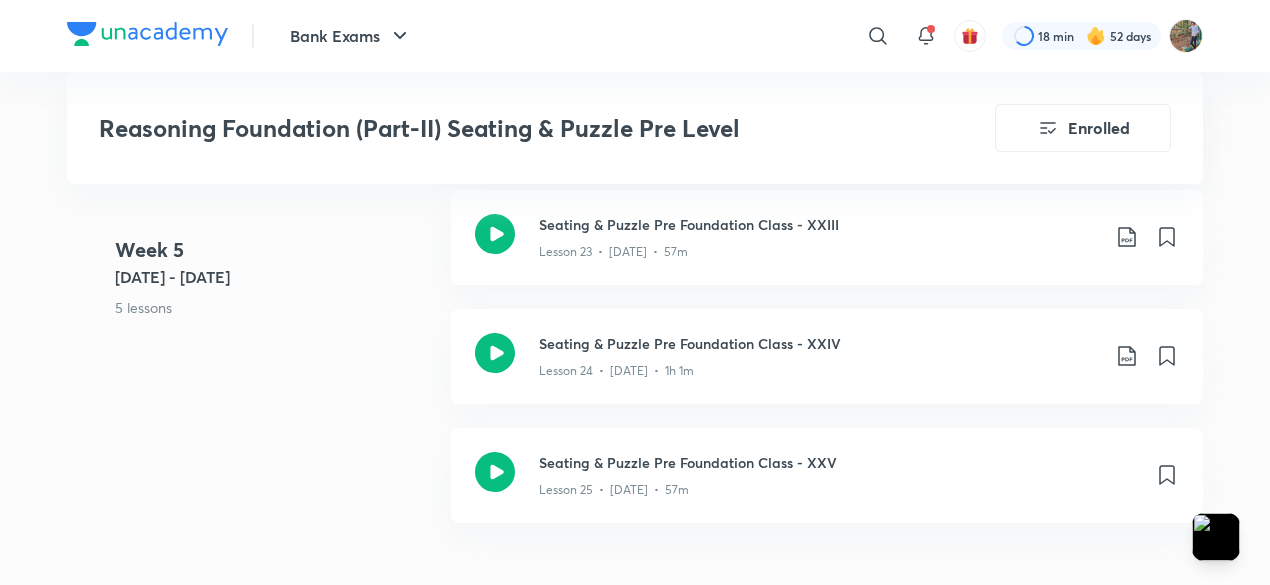 click on "Week 5 Jul 7 - 13 5 lessons" at bounding box center [275, 294] 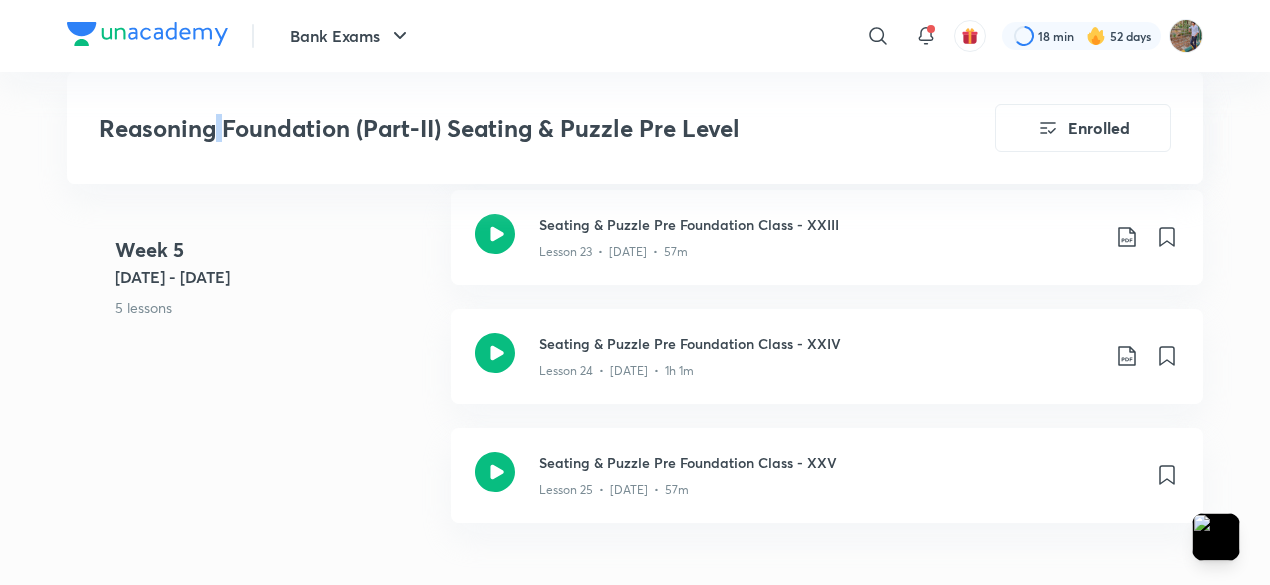 click on "Reasoning Foundation (Part-II) Seating & Puzzle Pre Level" at bounding box center (490, 128) 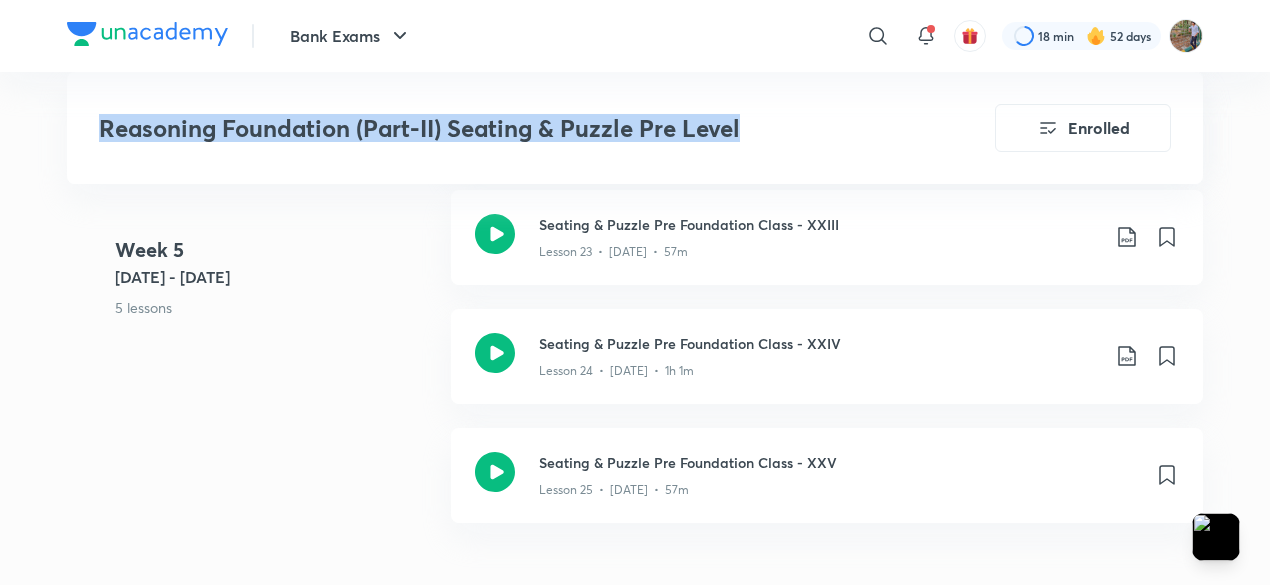 click on "Reasoning Foundation (Part-II) Seating & Puzzle Pre Level" at bounding box center [490, 128] 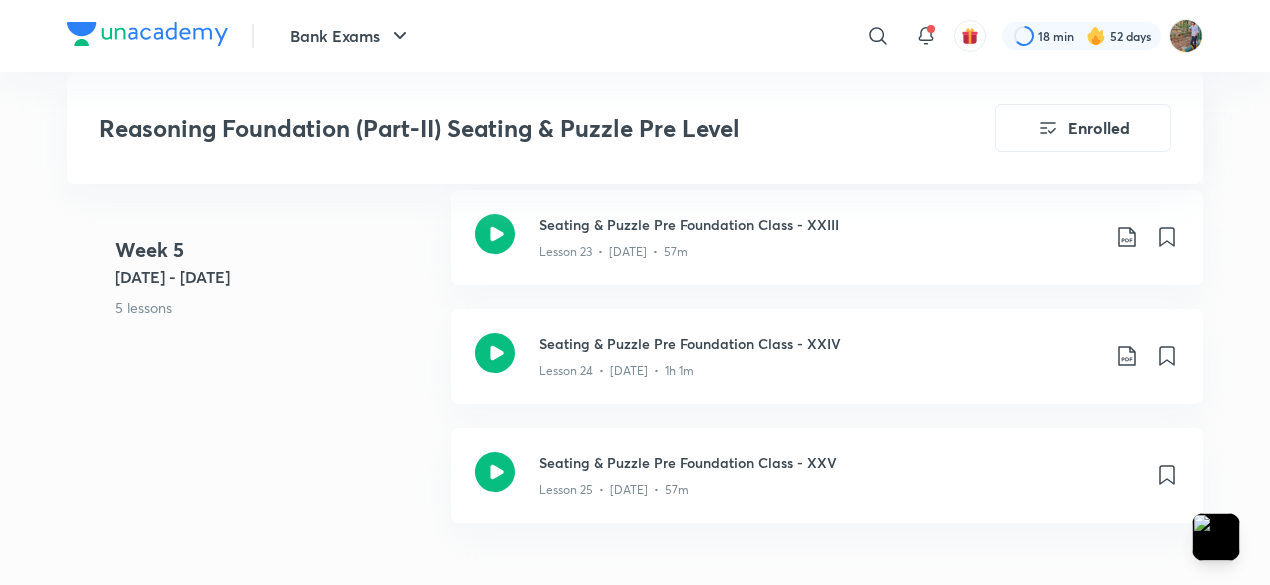 click on "Week 5 Jul 7 - 13 5 lessons Seating & Puzzle Pre Foundation Class - XXI Lesson 21  •  Jul 7  •  1h 6m  Seating & Puzzle Pre Foundation Class - XXII Lesson 22  •  Jul 8  •  56m  Seating & Puzzle Pre Foundation Class - XXIII Lesson 23  •  Jul 9  •  57m  Seating & Puzzle Pre Foundation Class - XXIV Lesson 24  •  Jul 10  •  1h 1m  Seating & Puzzle Pre Foundation Class - XXV Lesson 25  •  Jul 11  •  57m" at bounding box center [635, 249] 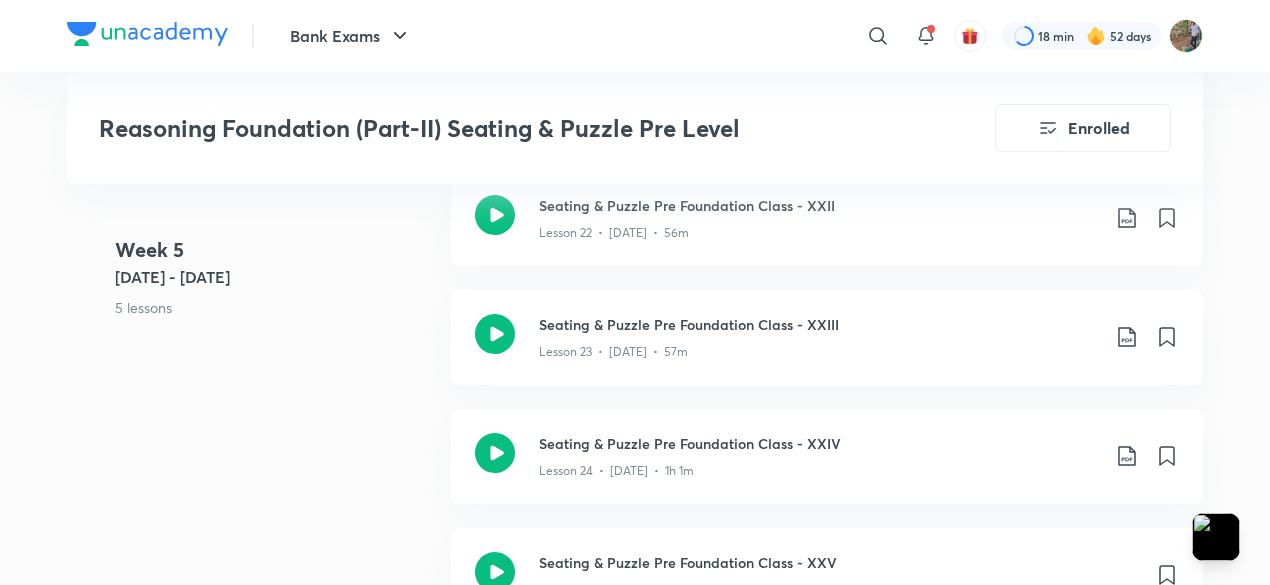 scroll, scrollTop: 4100, scrollLeft: 0, axis: vertical 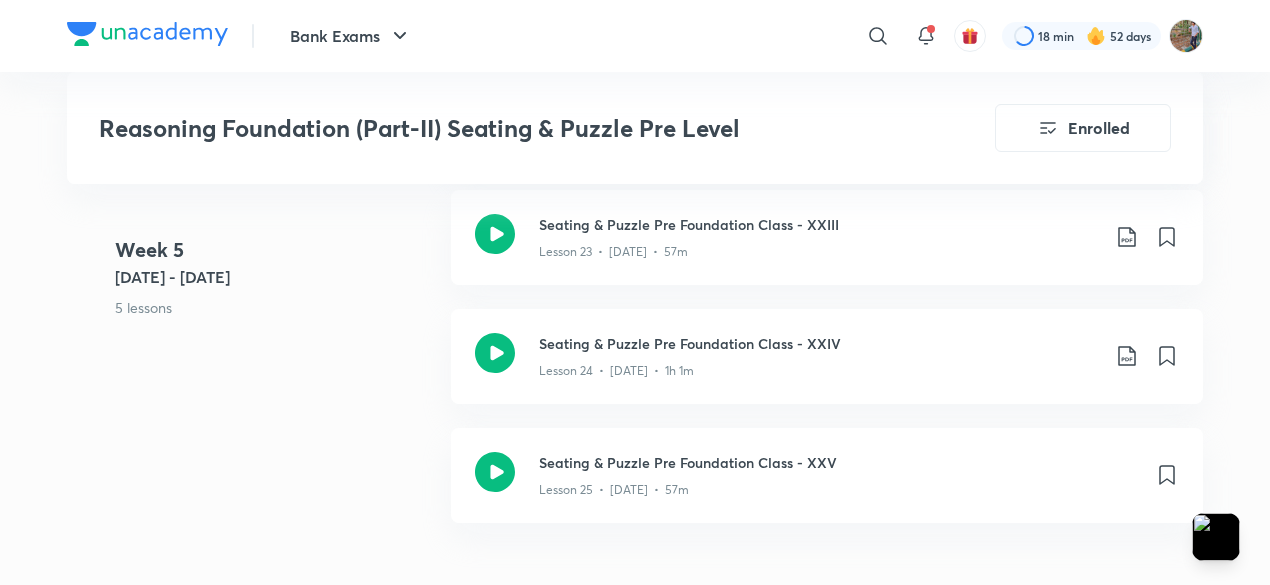 click on "Week 5 Jul 7 - 13 5 lessons" at bounding box center [275, 294] 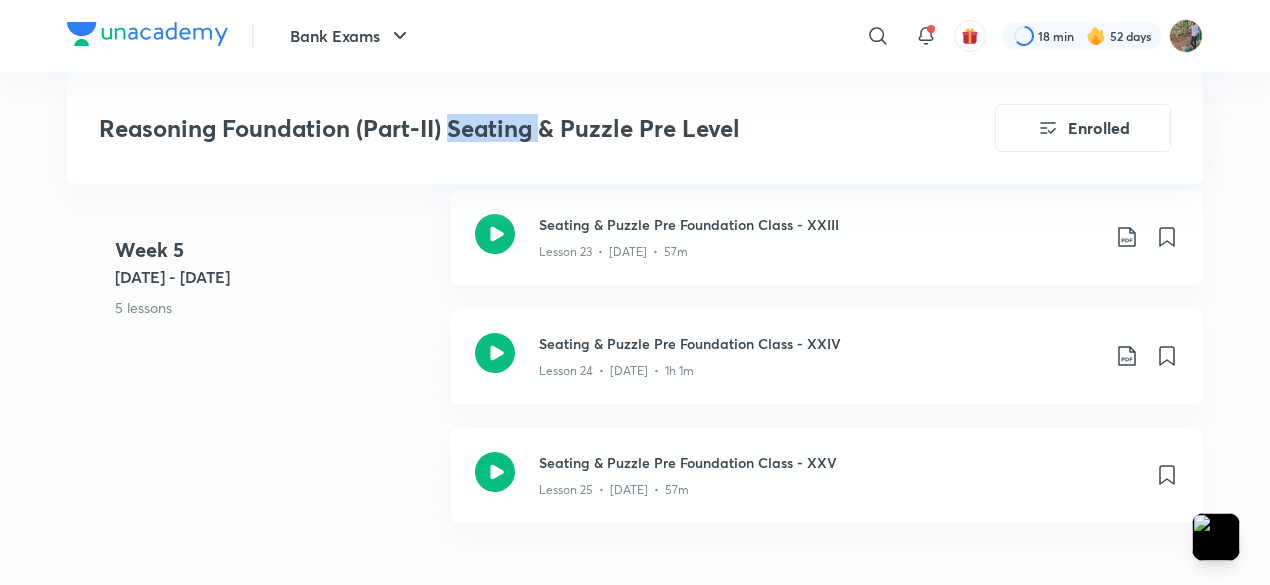 click on "Reasoning Foundation (Part-II) Seating & Puzzle Pre Level" at bounding box center [490, 128] 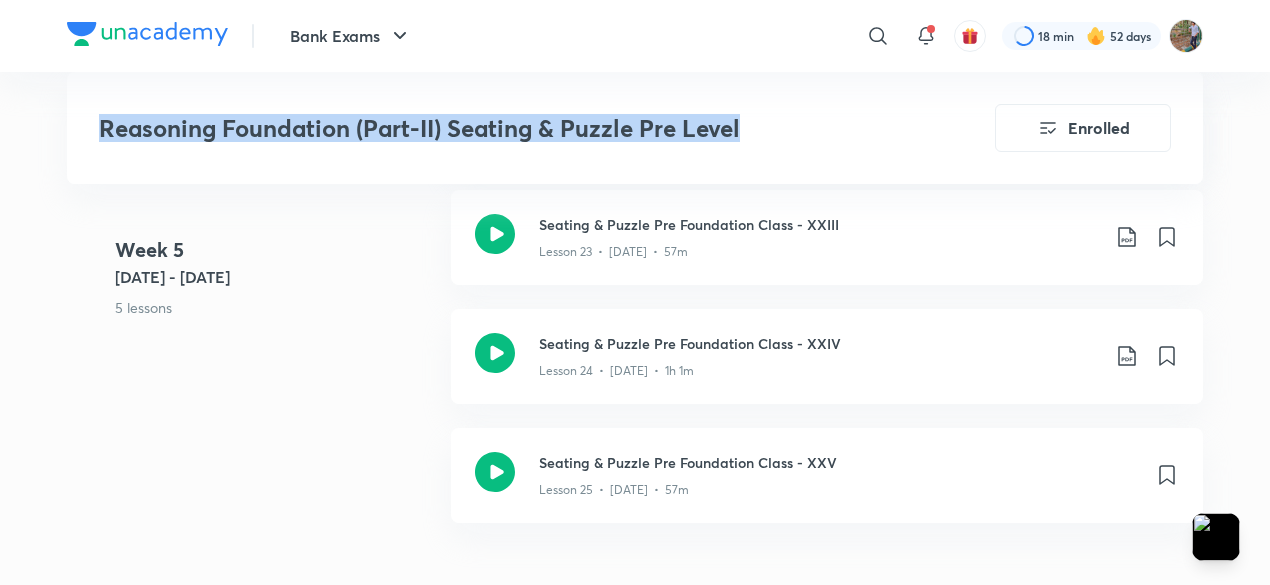 click on "Reasoning Foundation (Part-II) Seating & Puzzle Pre Level" at bounding box center (490, 128) 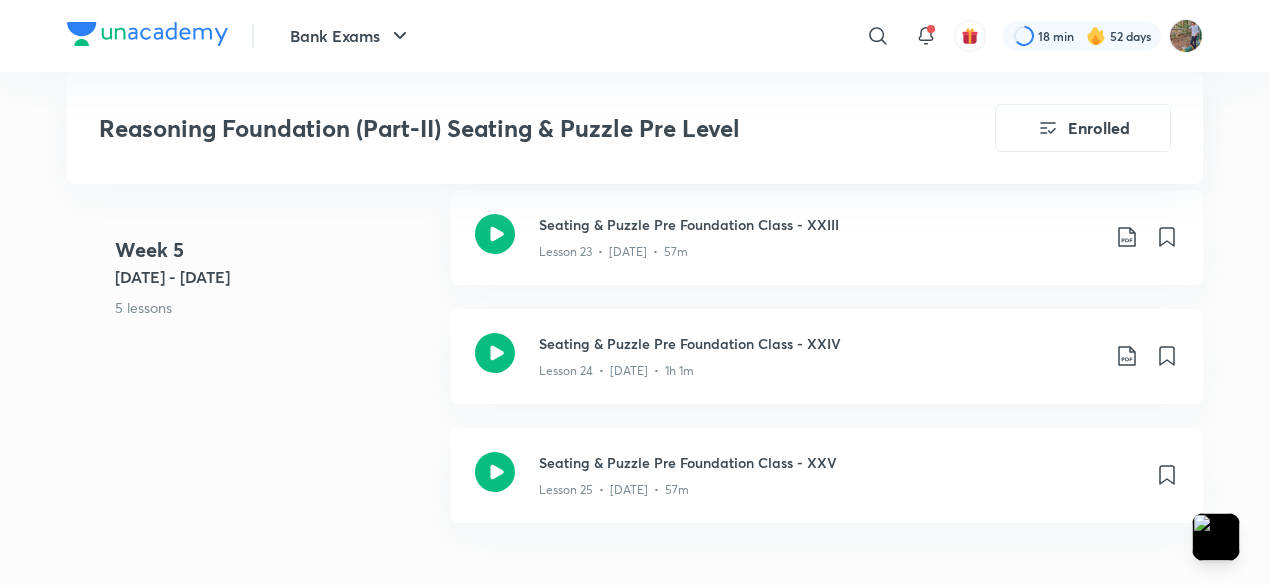 click on "Week 5 Jul 7 - 13 5 lessons Seating & Puzzle Pre Foundation Class - XXI Lesson 21  •  Jul 7  •  1h 6m  Seating & Puzzle Pre Foundation Class - XXII Lesson 22  •  Jul 8  •  56m  Seating & Puzzle Pre Foundation Class - XXIII Lesson 23  •  Jul 9  •  57m  Seating & Puzzle Pre Foundation Class - XXIV Lesson 24  •  Jul 10  •  1h 1m  Seating & Puzzle Pre Foundation Class - XXV Lesson 25  •  Jul 11  •  57m" at bounding box center [635, 249] 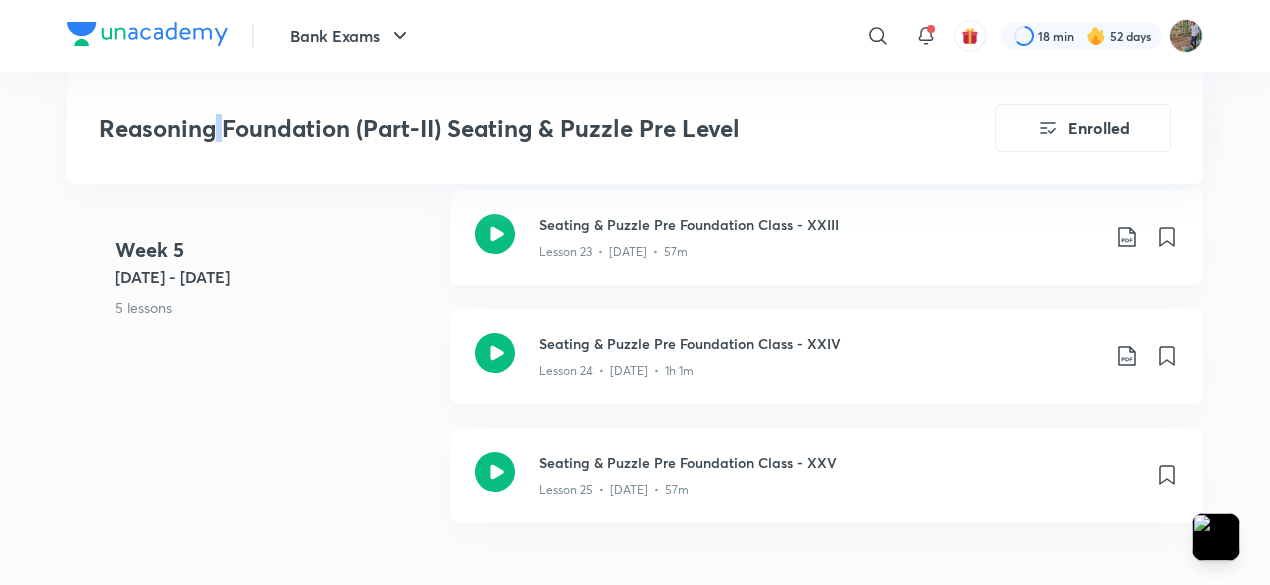 click on "Reasoning Foundation (Part-II) Seating & Puzzle Pre Level" at bounding box center [490, 128] 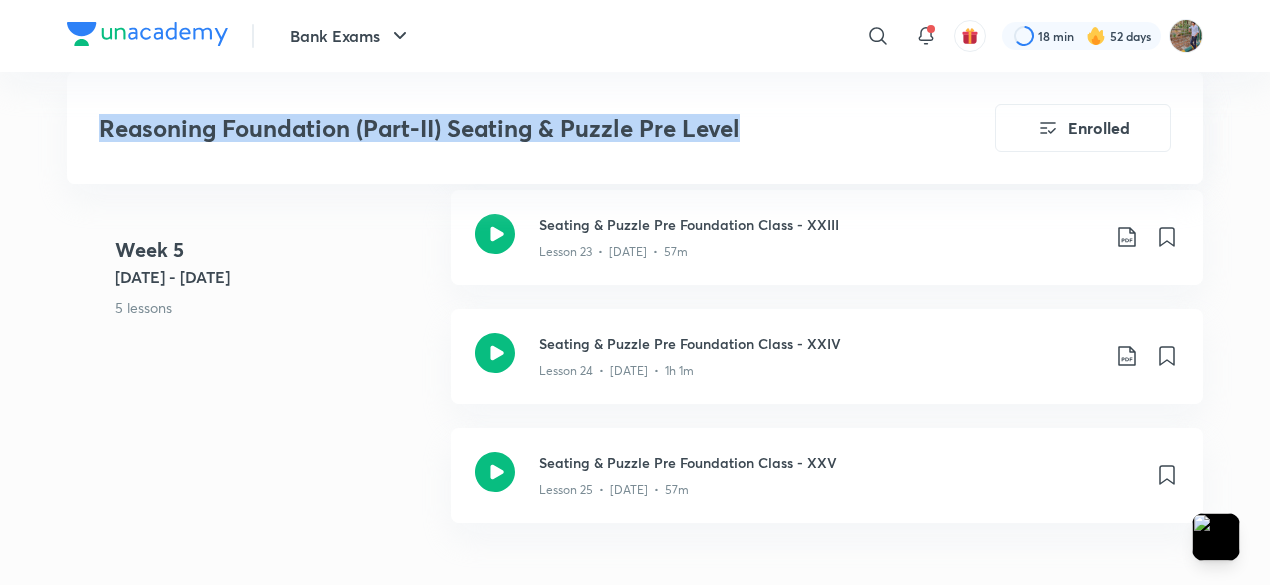 click on "Reasoning Foundation (Part-II) Seating & Puzzle Pre Level" at bounding box center (490, 128) 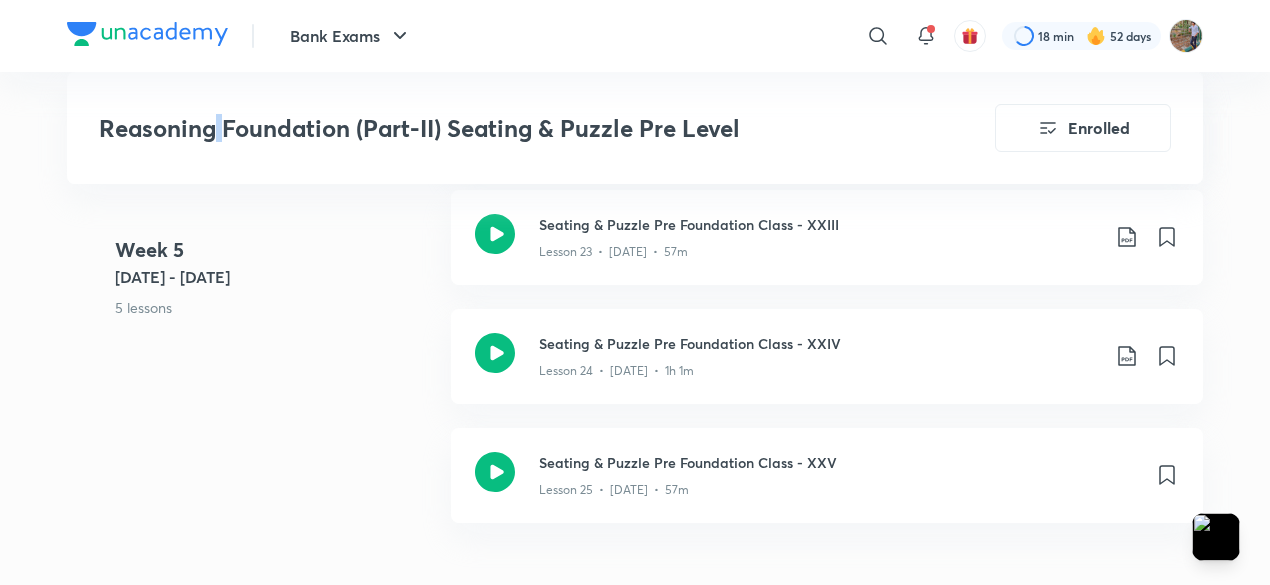 click on "Reasoning Foundation (Part-II) Seating & Puzzle Pre Level" at bounding box center [490, 128] 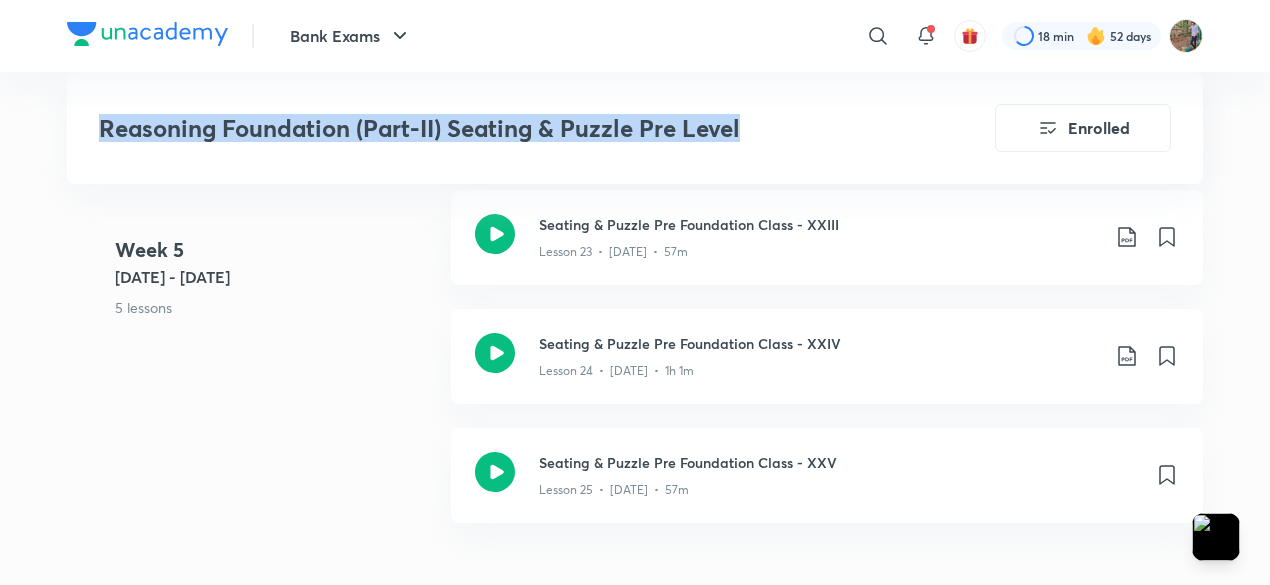 click on "Reasoning Foundation (Part-II) Seating & Puzzle Pre Level" at bounding box center (490, 128) 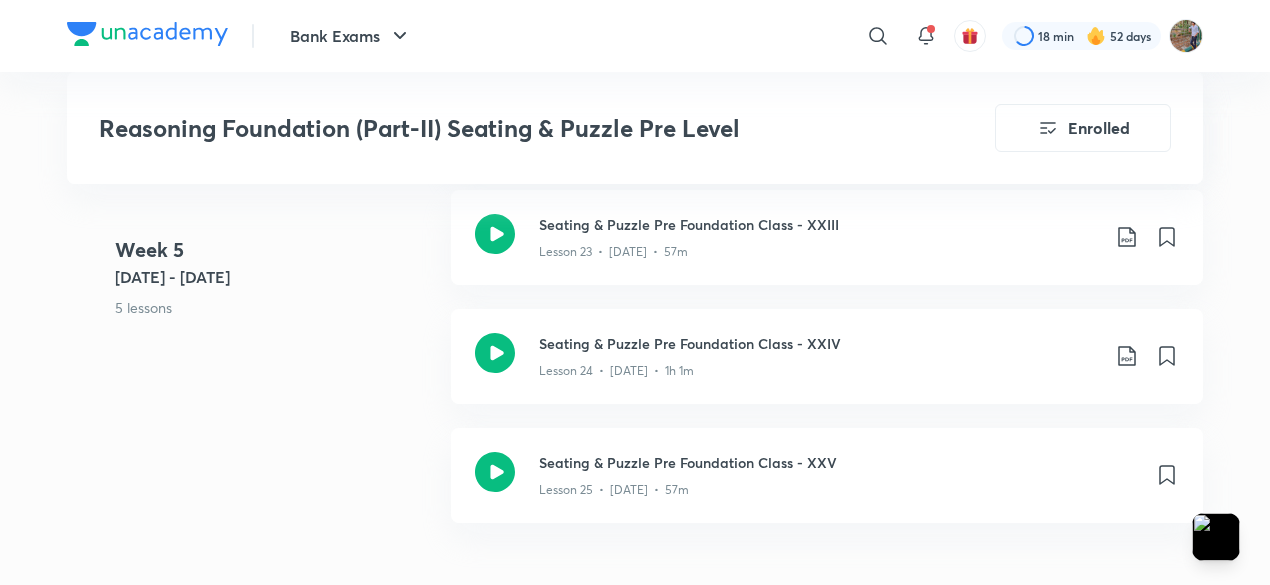 click on "Reasoning Foundation (Part-II) Seating & Puzzle Pre Level" at bounding box center [490, 128] 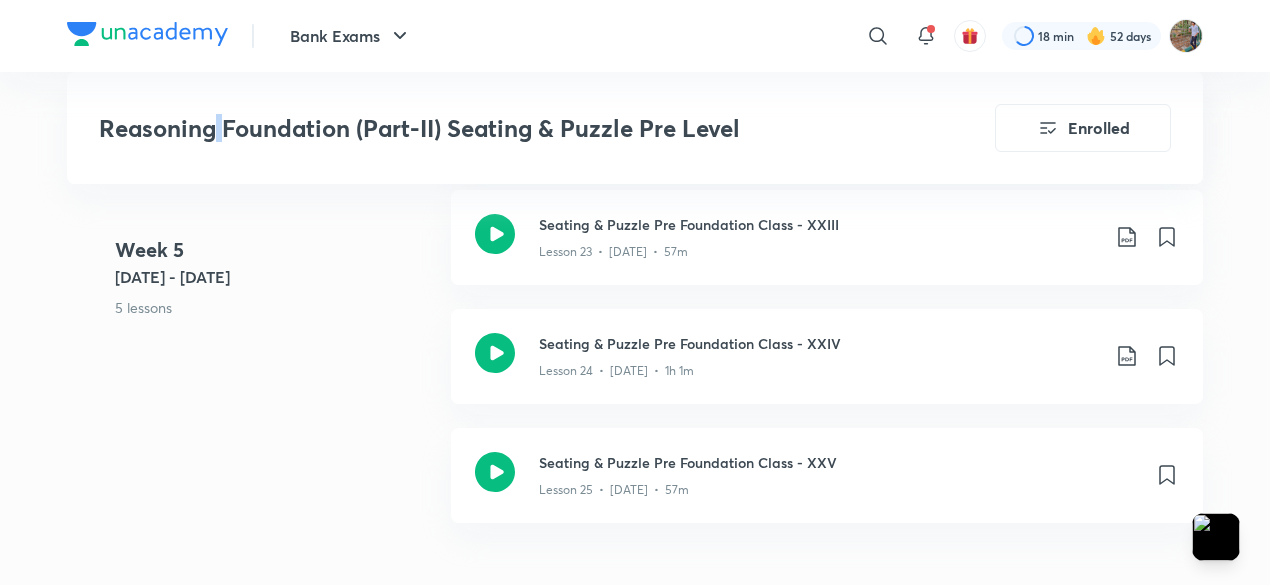 click on "Reasoning Foundation (Part-II) Seating & Puzzle Pre Level" at bounding box center (490, 128) 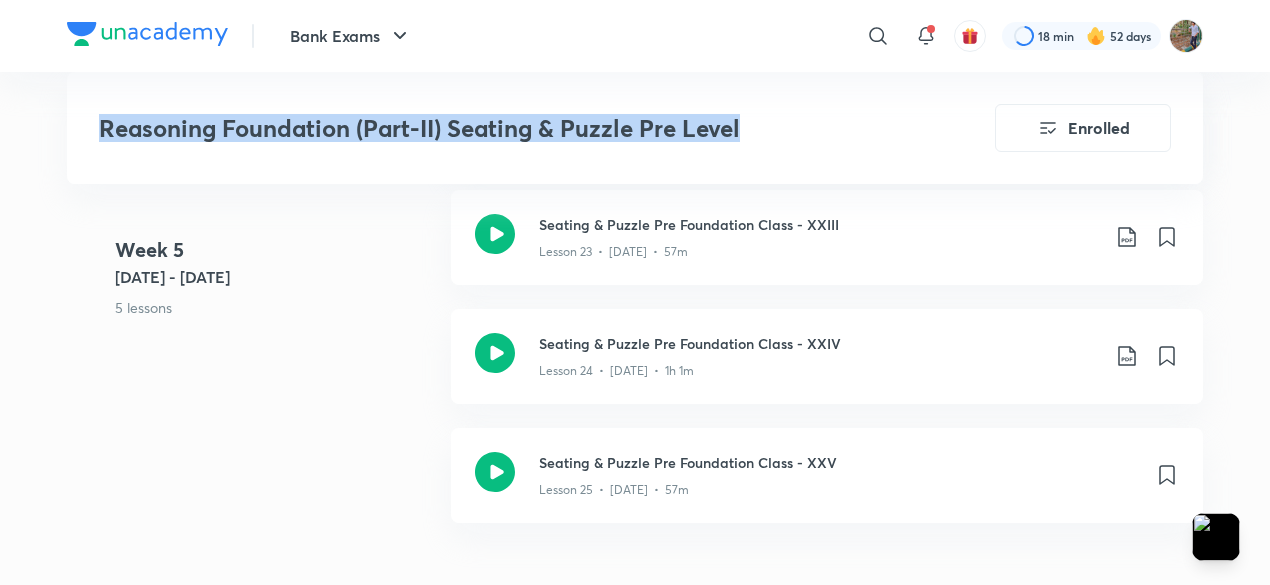 click on "Reasoning Foundation (Part-II) Seating & Puzzle Pre Level" at bounding box center (490, 128) 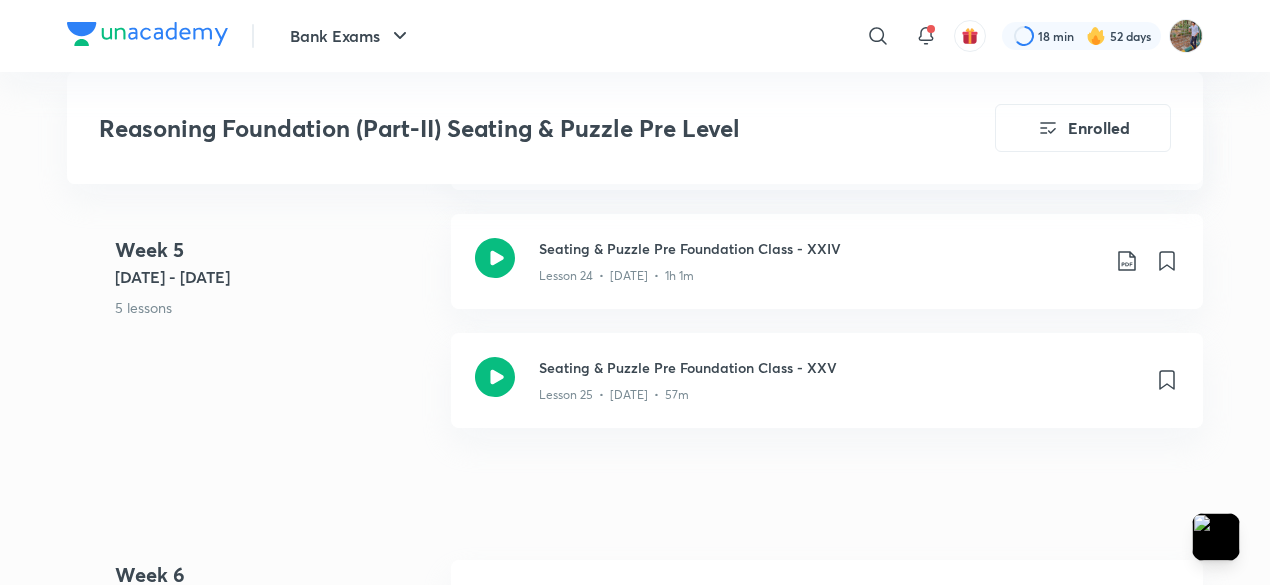 scroll, scrollTop: 4200, scrollLeft: 0, axis: vertical 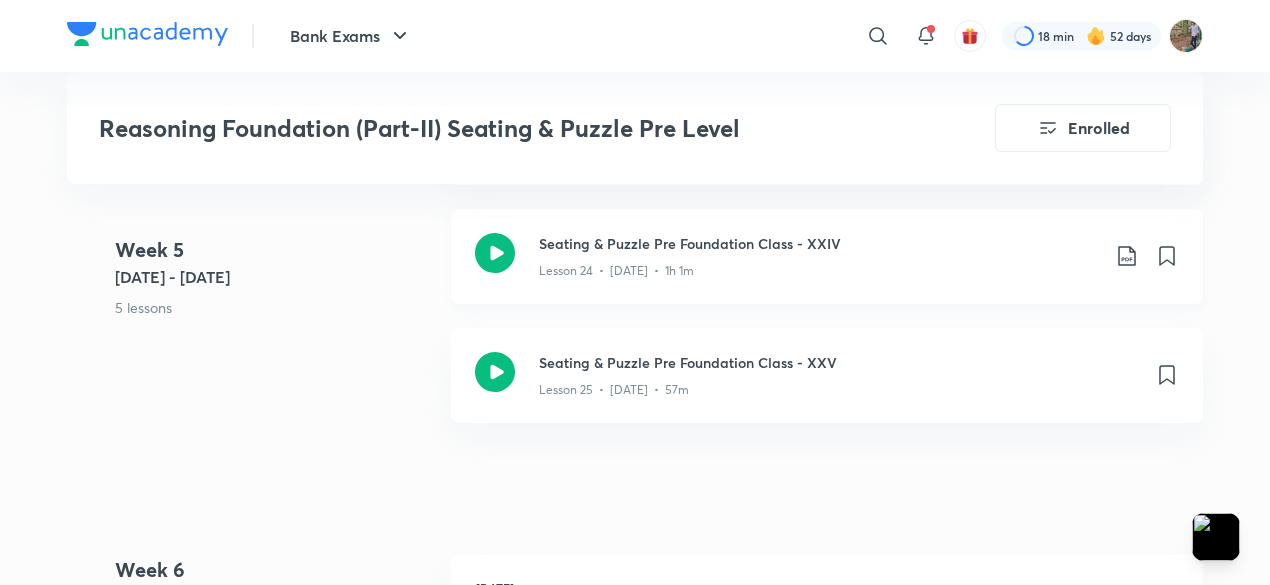 click on "Seating & Puzzle Pre Foundation Class - XXIV" at bounding box center (819, -3161) 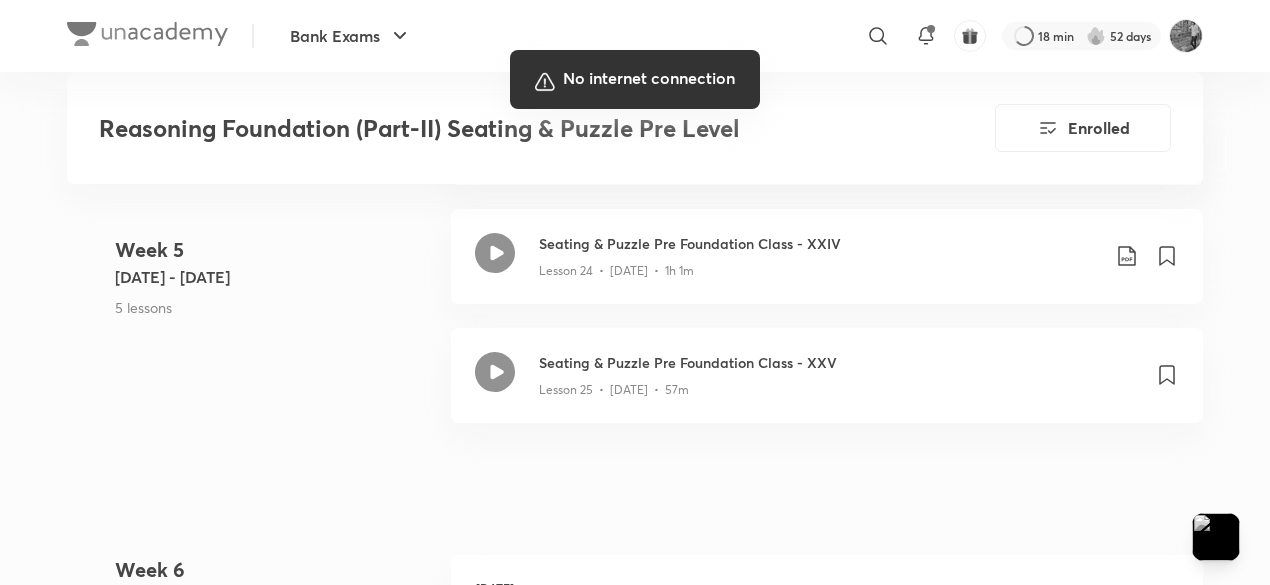 click at bounding box center [635, 292] 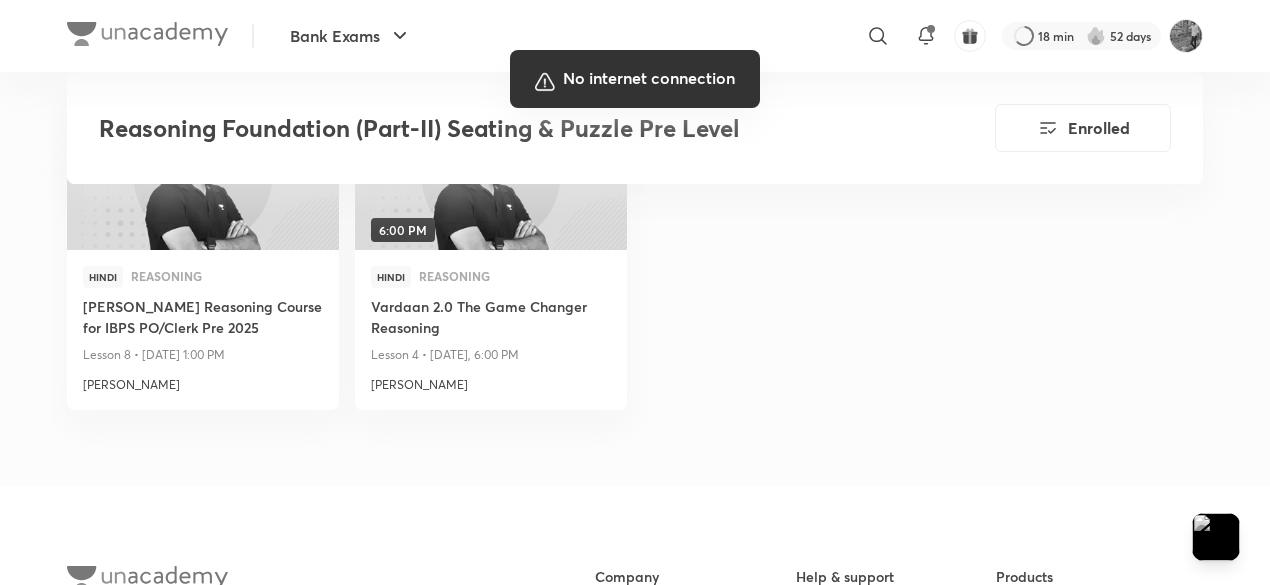 scroll, scrollTop: 5224, scrollLeft: 0, axis: vertical 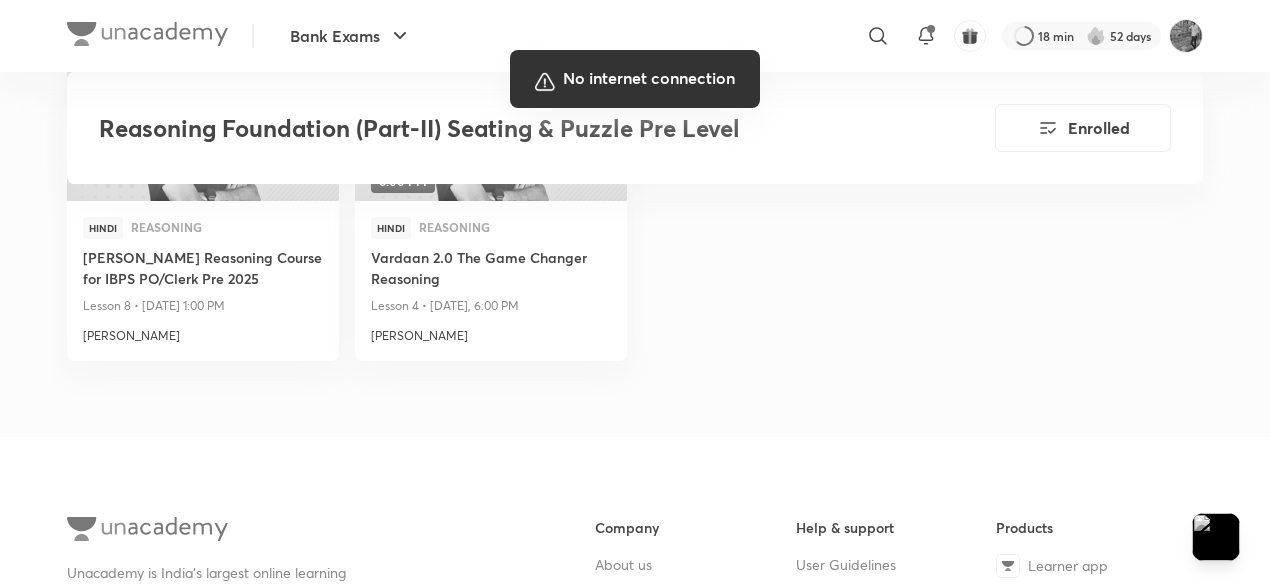 click at bounding box center (635, 292) 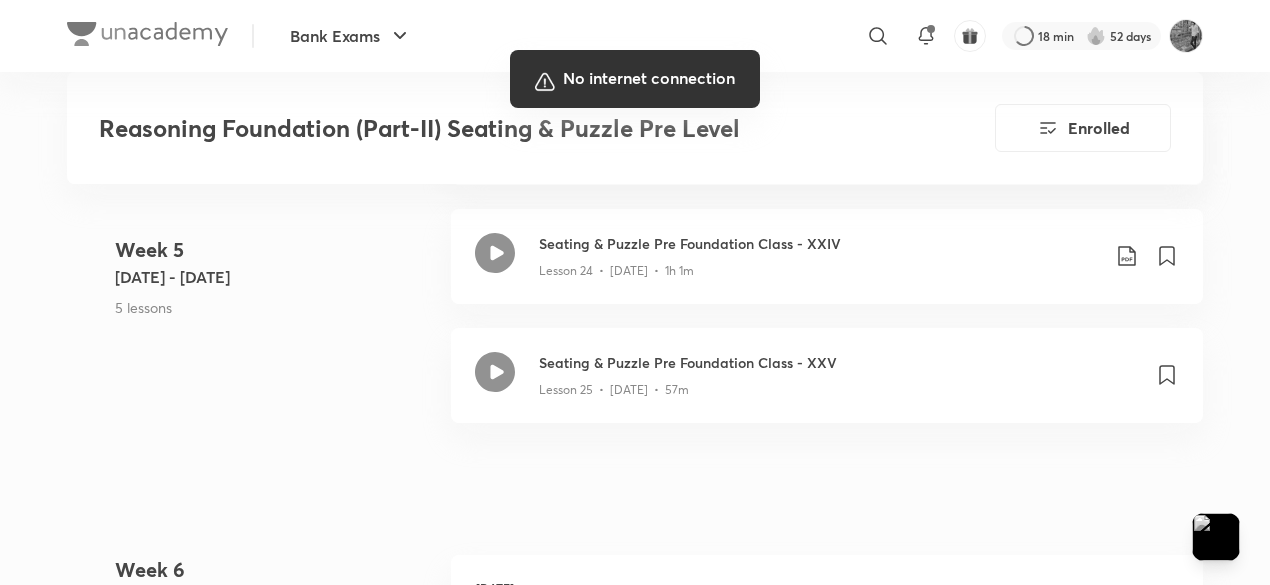 click at bounding box center (635, 292) 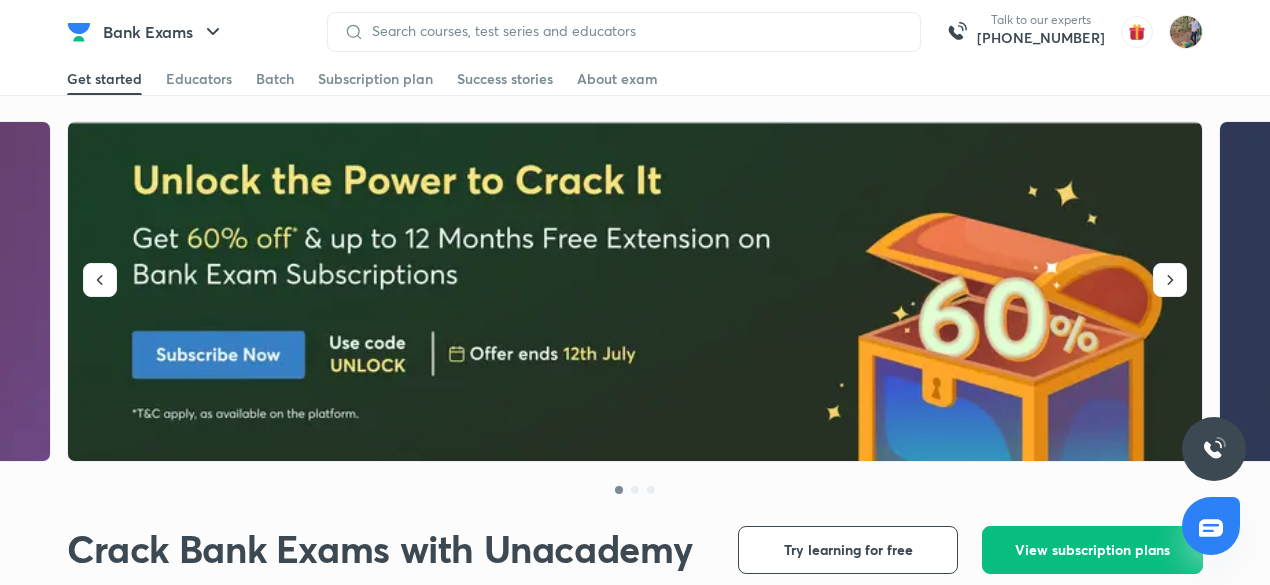 scroll, scrollTop: 0, scrollLeft: 0, axis: both 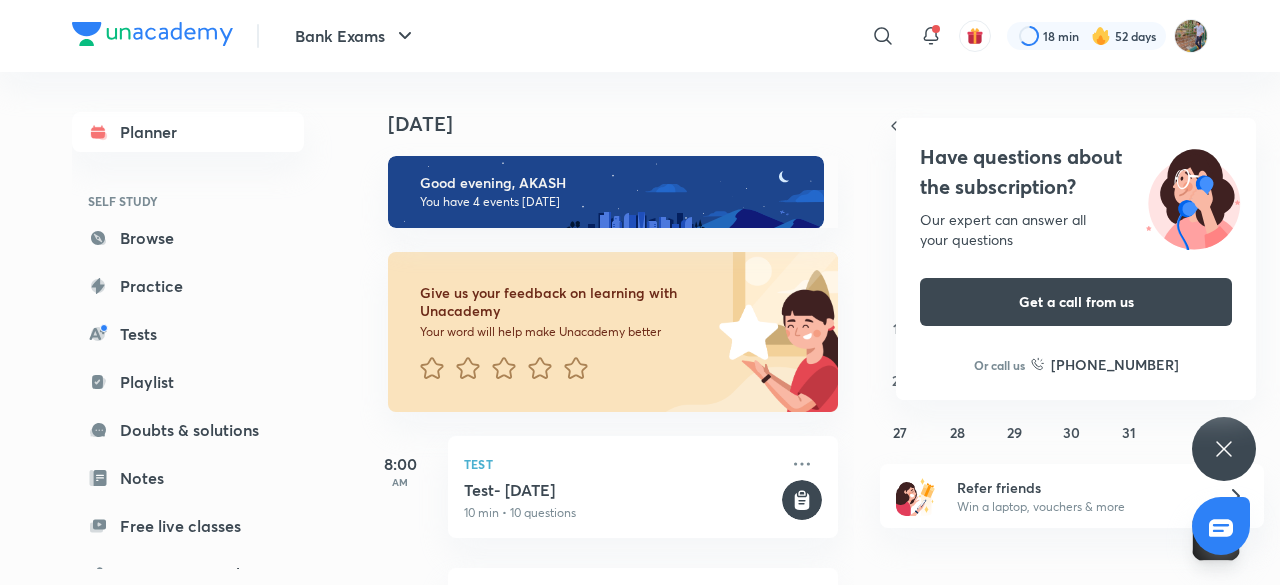 click 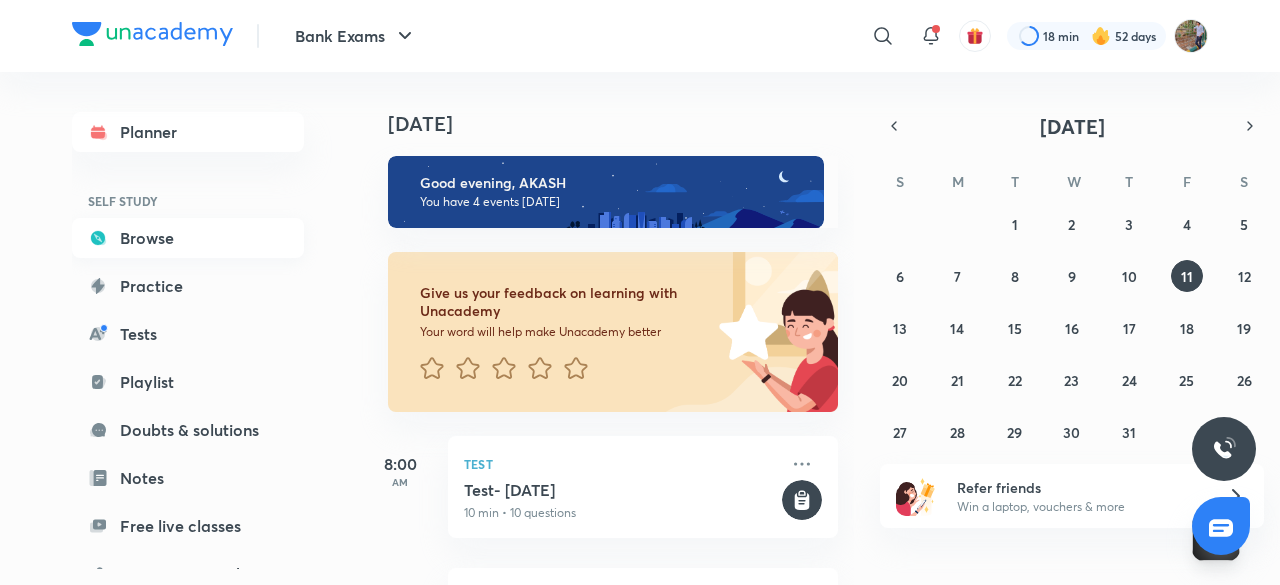 click on "Browse" at bounding box center (188, 238) 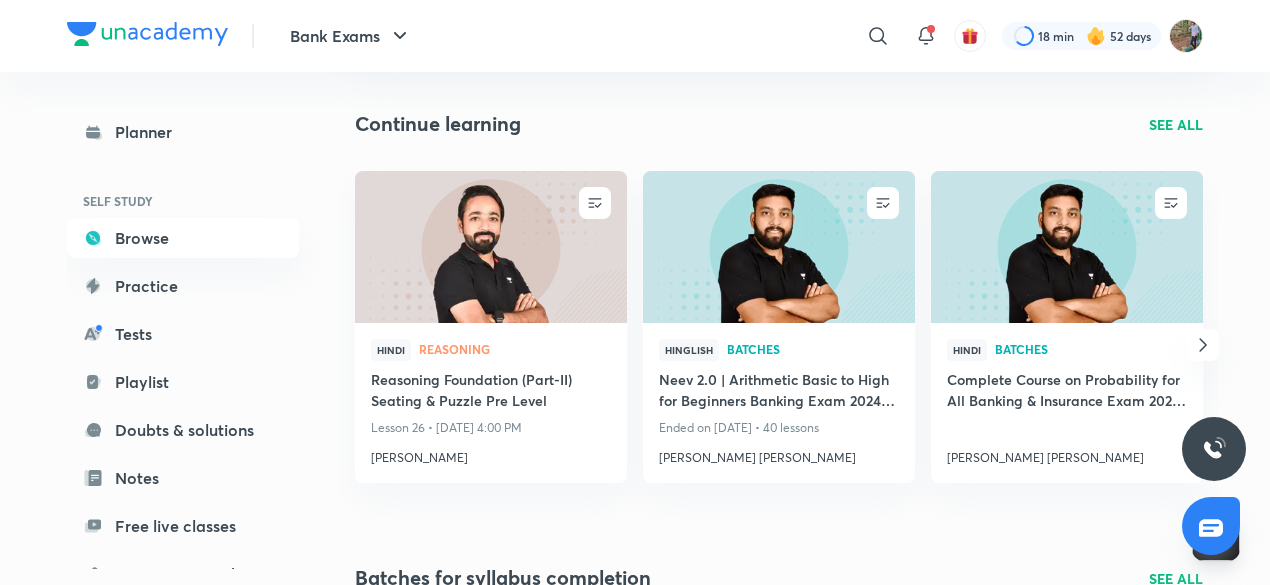 scroll, scrollTop: 300, scrollLeft: 0, axis: vertical 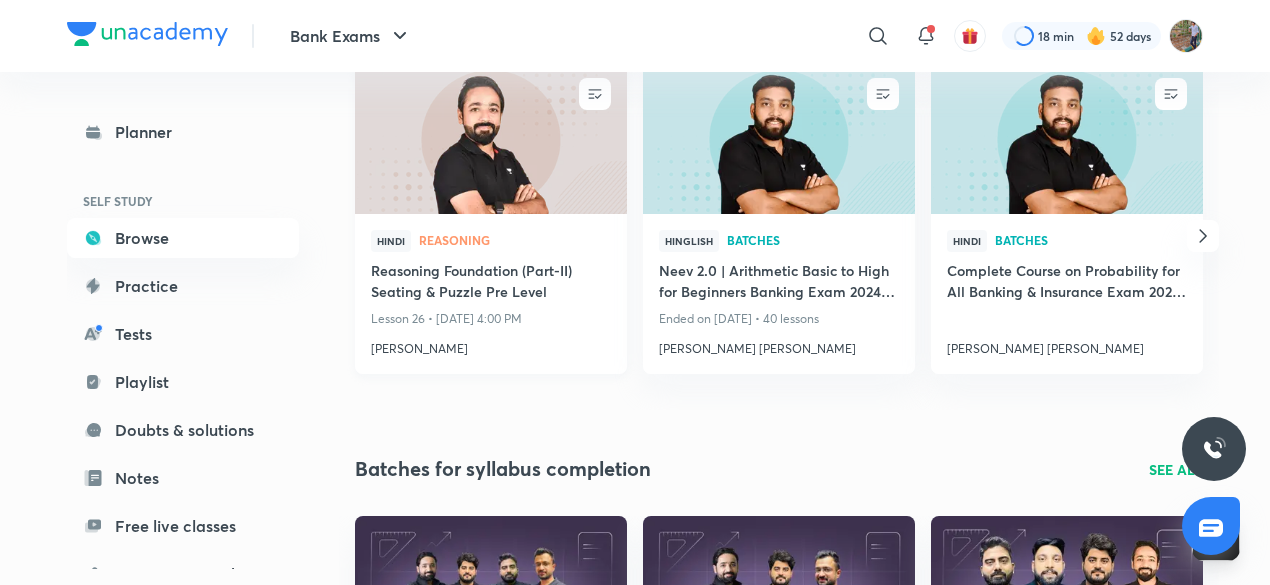 click on "Reasoning Foundation (Part-II) Seating & Puzzle Pre Level" at bounding box center (491, 283) 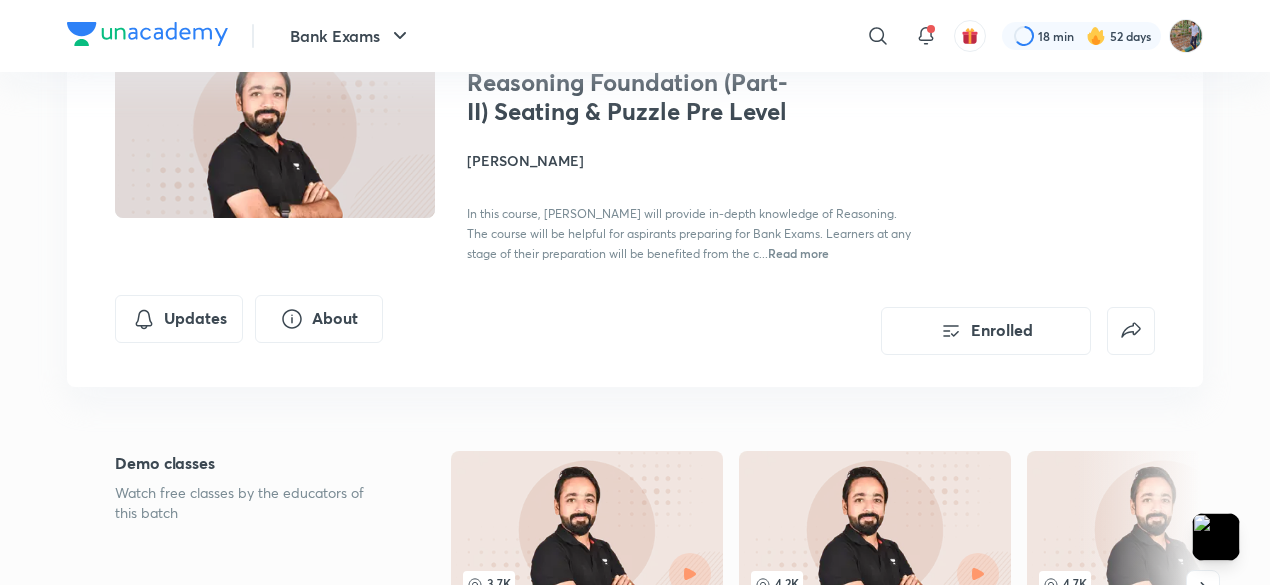 scroll, scrollTop: 0, scrollLeft: 0, axis: both 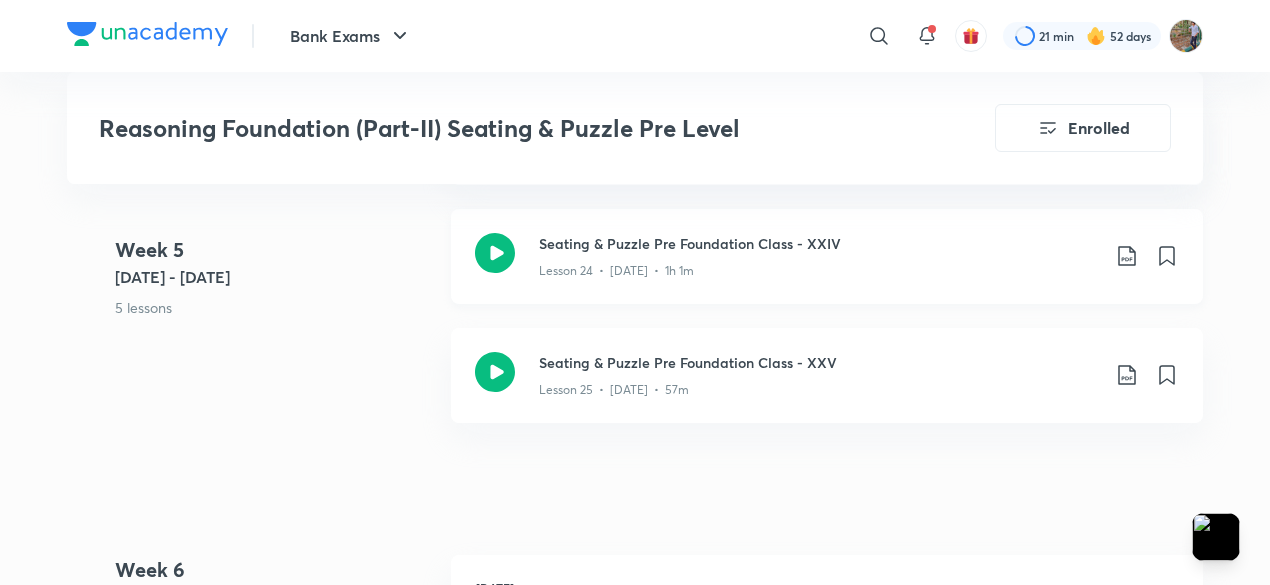 click on "Lesson 24  •  [DATE]  •  1h 1m" at bounding box center (819, -3137) 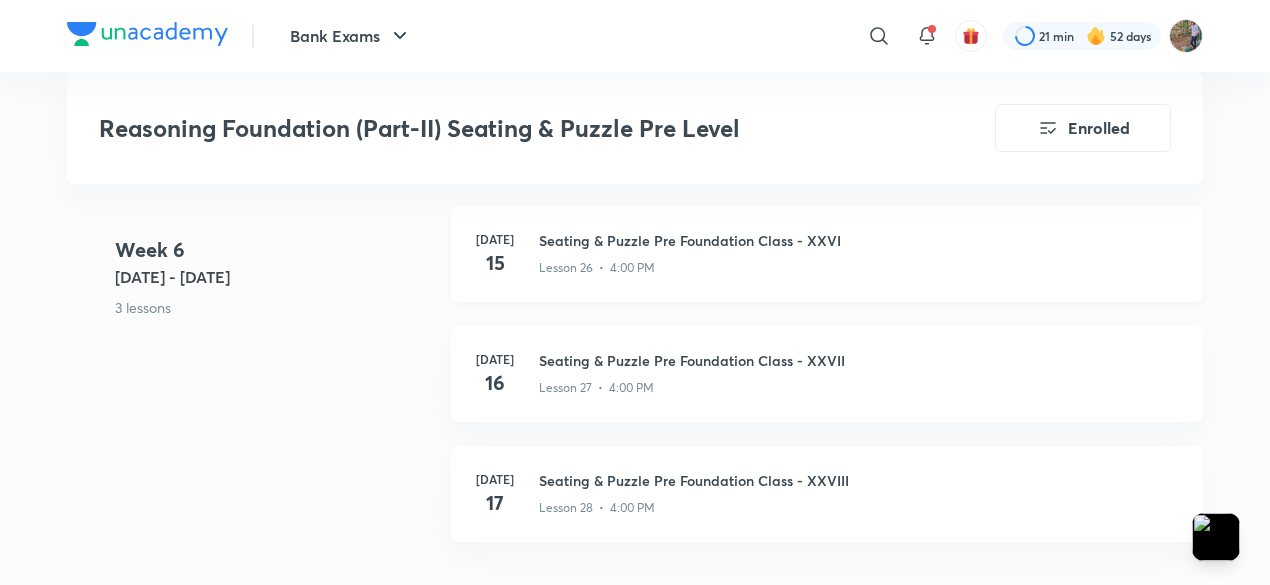 scroll, scrollTop: 4500, scrollLeft: 0, axis: vertical 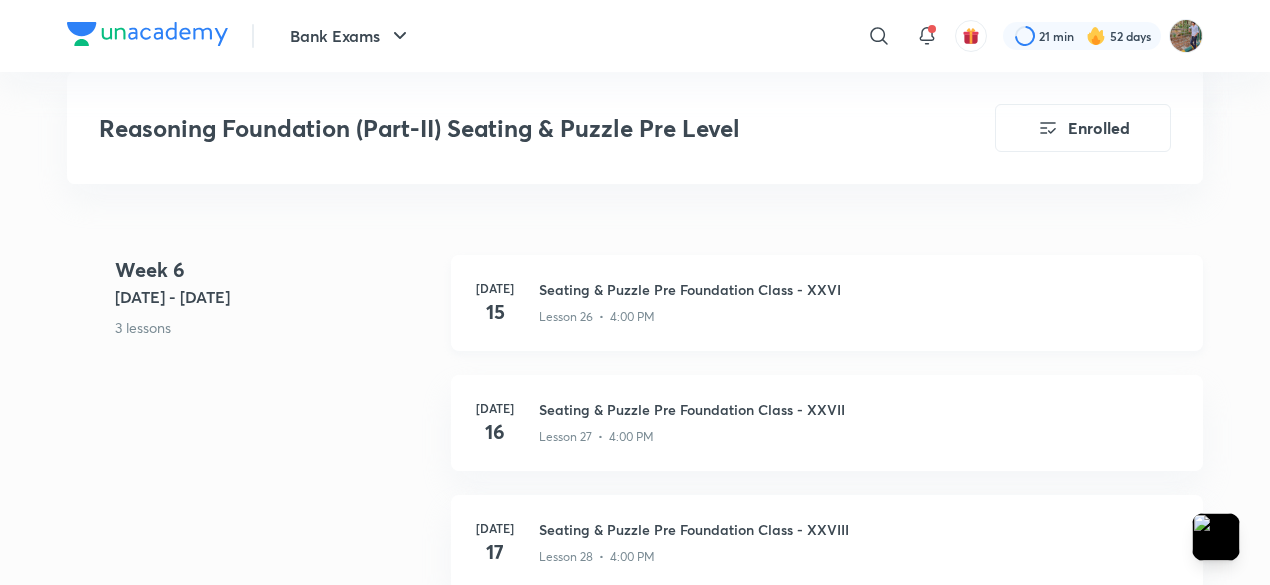click on "Seating & Puzzle Pre Foundation Class - XXVI" at bounding box center [859, 289] 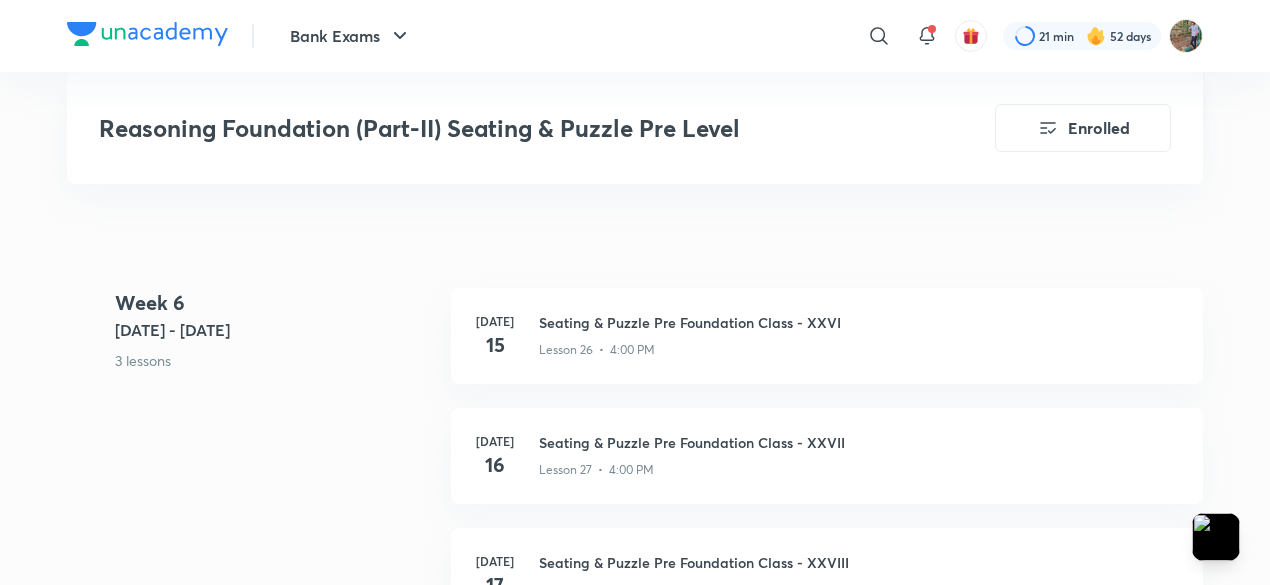 scroll, scrollTop: 4600, scrollLeft: 0, axis: vertical 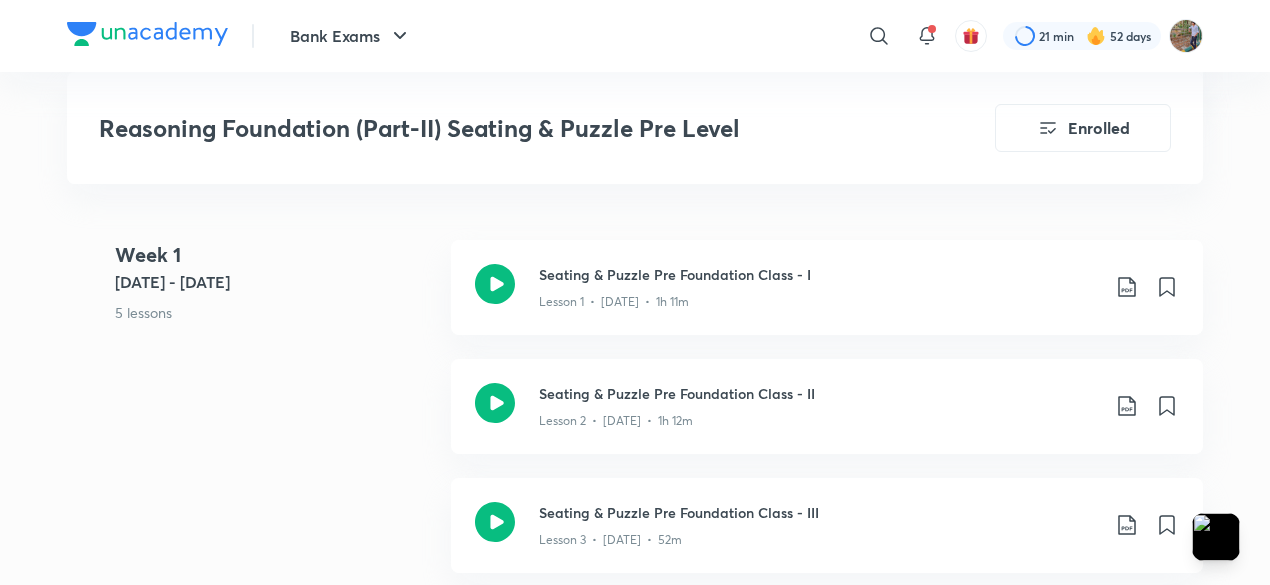 click on "[DATE] - [DATE]" at bounding box center [275, 282] 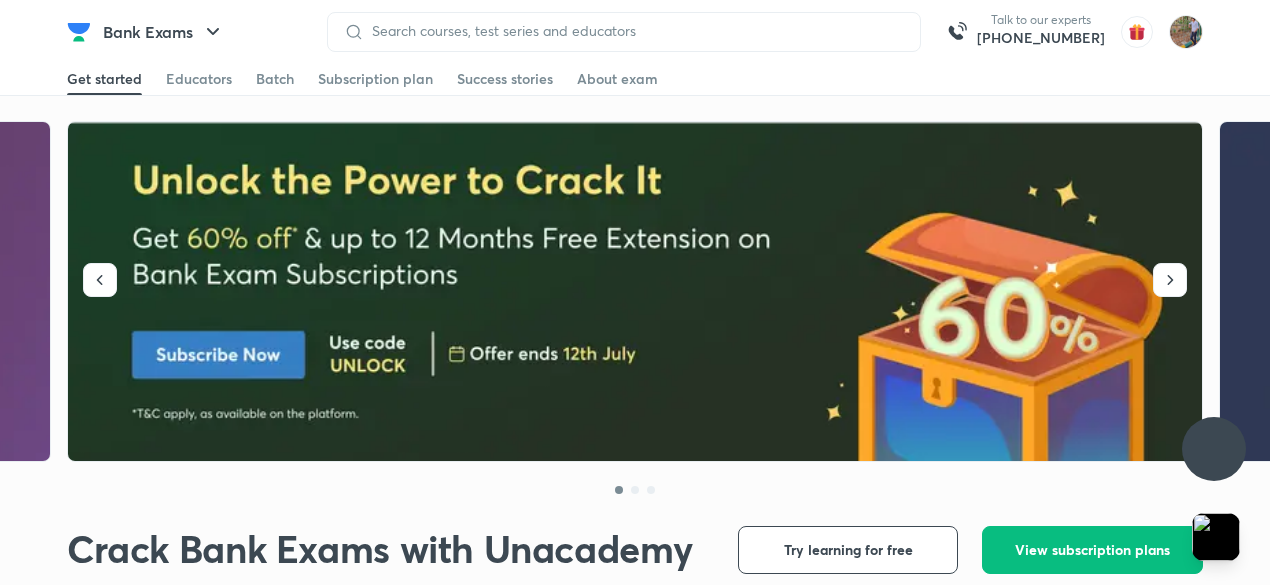 scroll, scrollTop: 0, scrollLeft: 0, axis: both 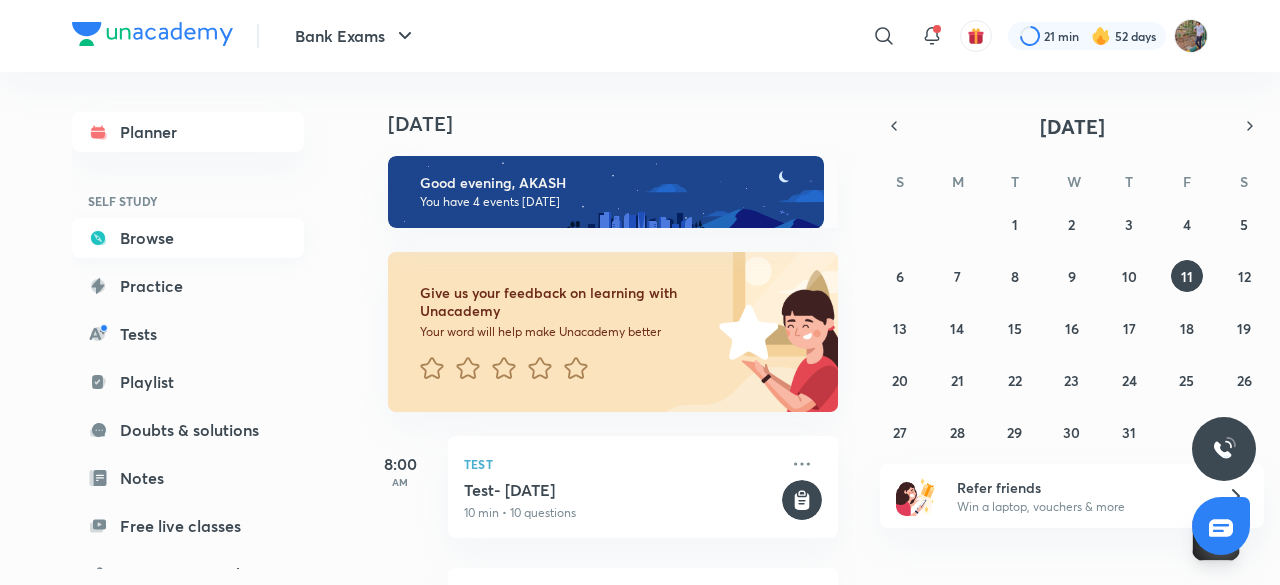click on "Browse" at bounding box center (188, 238) 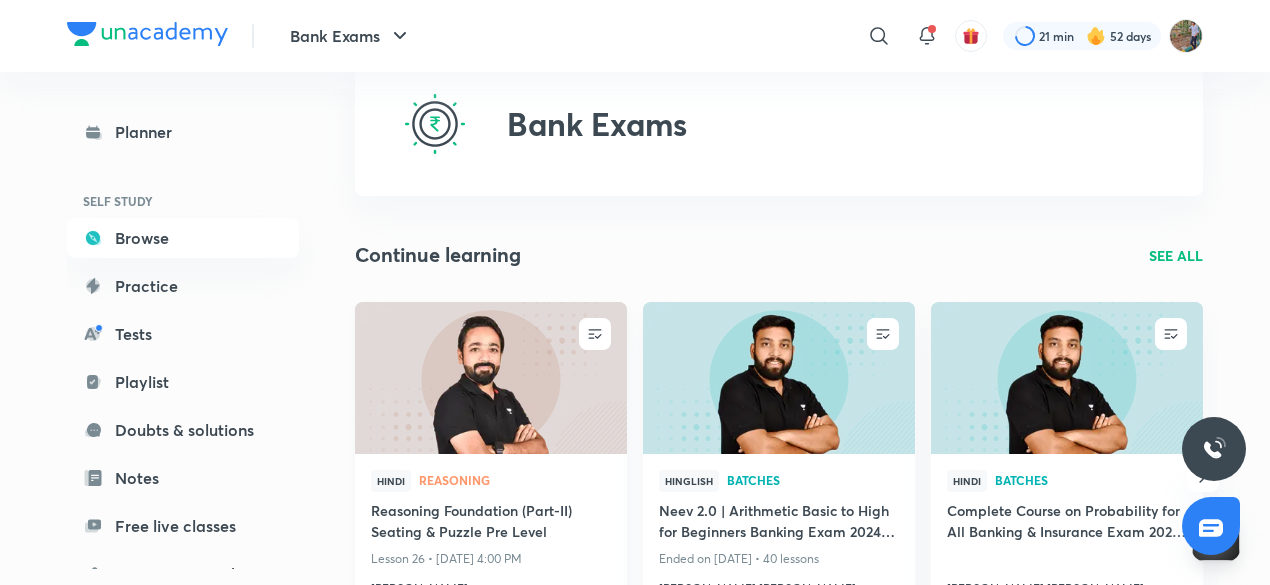 scroll, scrollTop: 100, scrollLeft: 0, axis: vertical 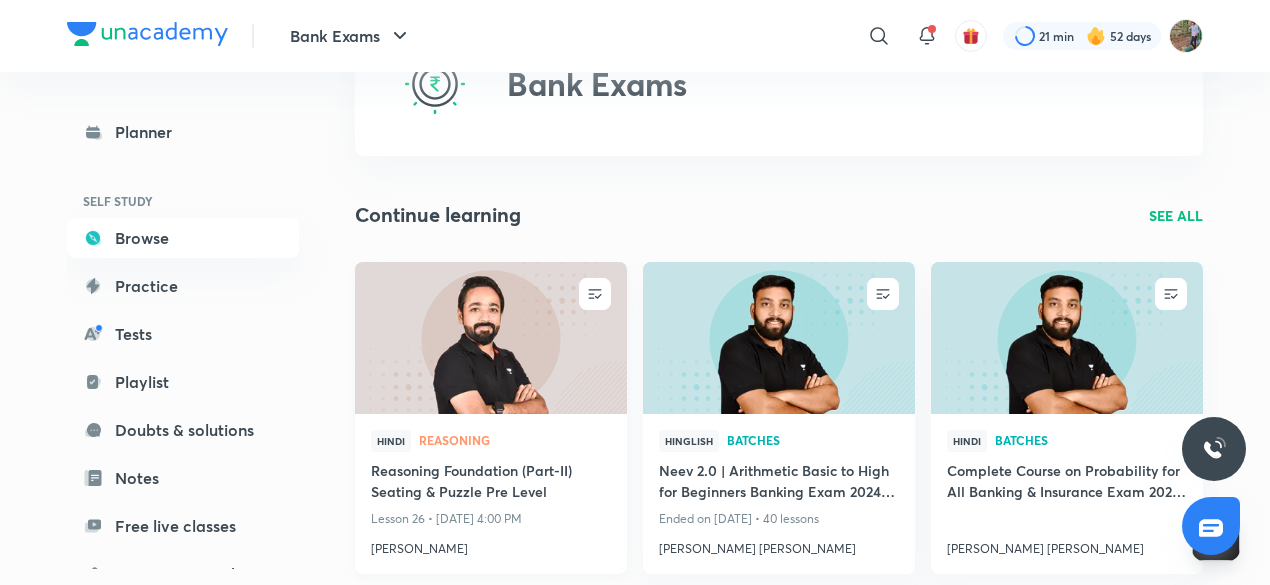 click at bounding box center [490, 337] 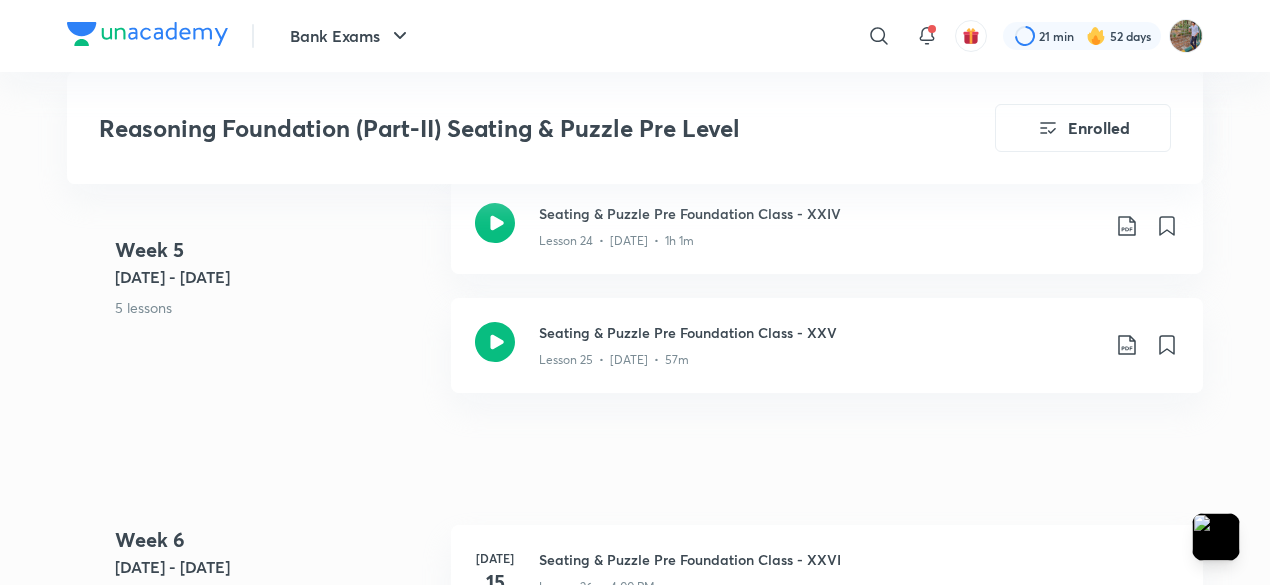 scroll, scrollTop: 4015, scrollLeft: 0, axis: vertical 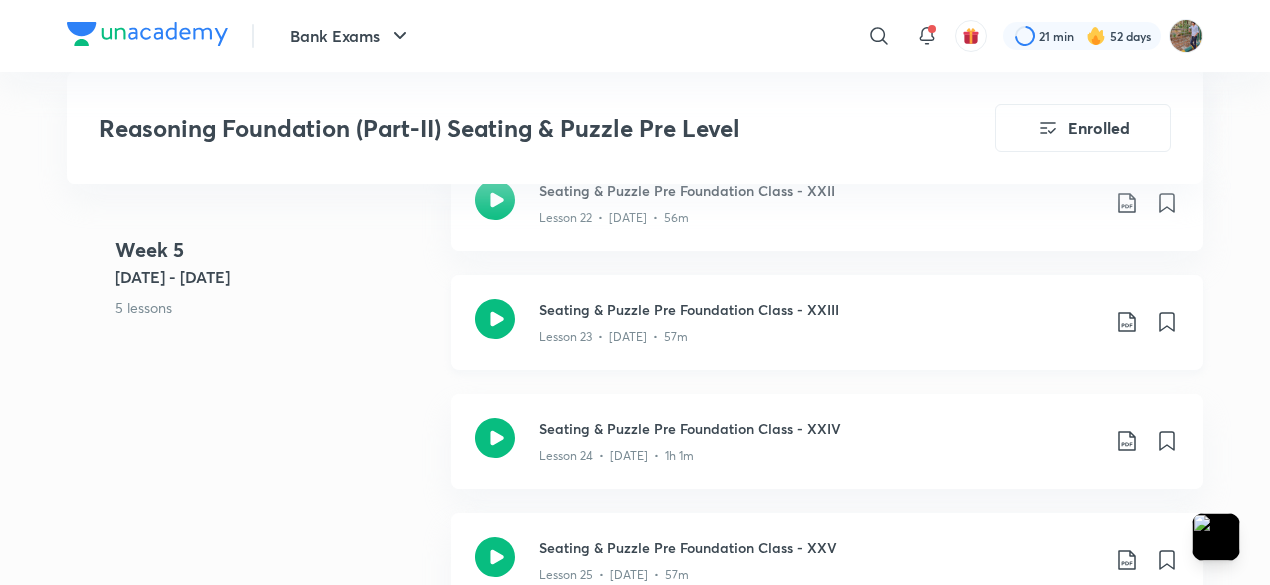 click on "Seating & Puzzle Pre Foundation Class - XXIII" at bounding box center (819, 309) 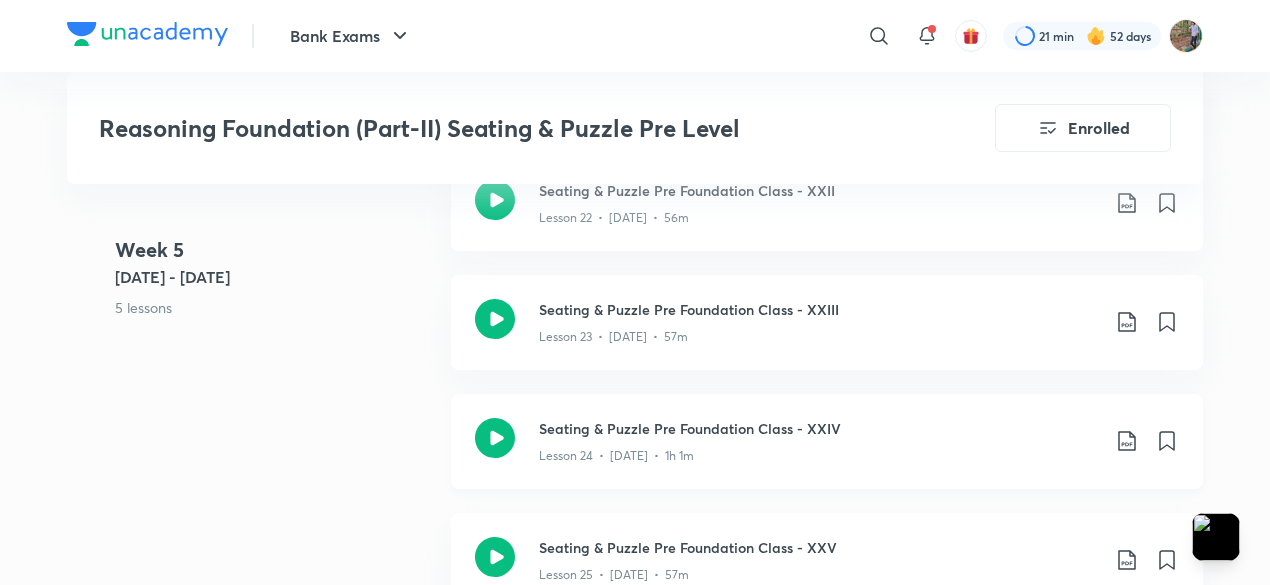 scroll, scrollTop: 4115, scrollLeft: 0, axis: vertical 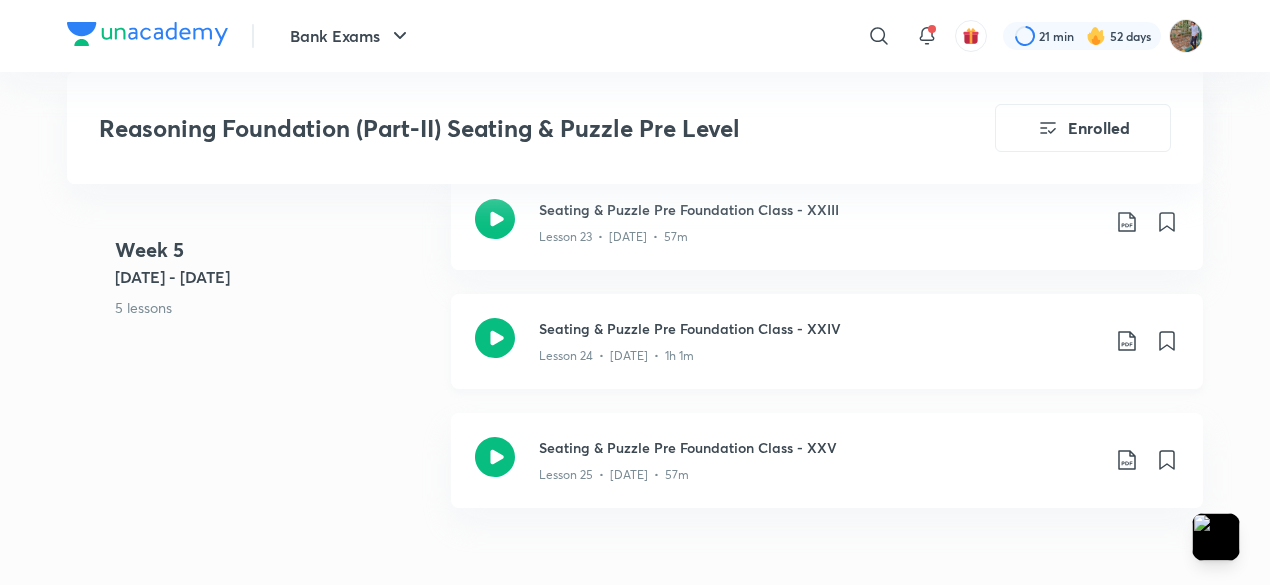 click on "Seating & Puzzle Pre Foundation Class - XXIV" at bounding box center [819, -3076] 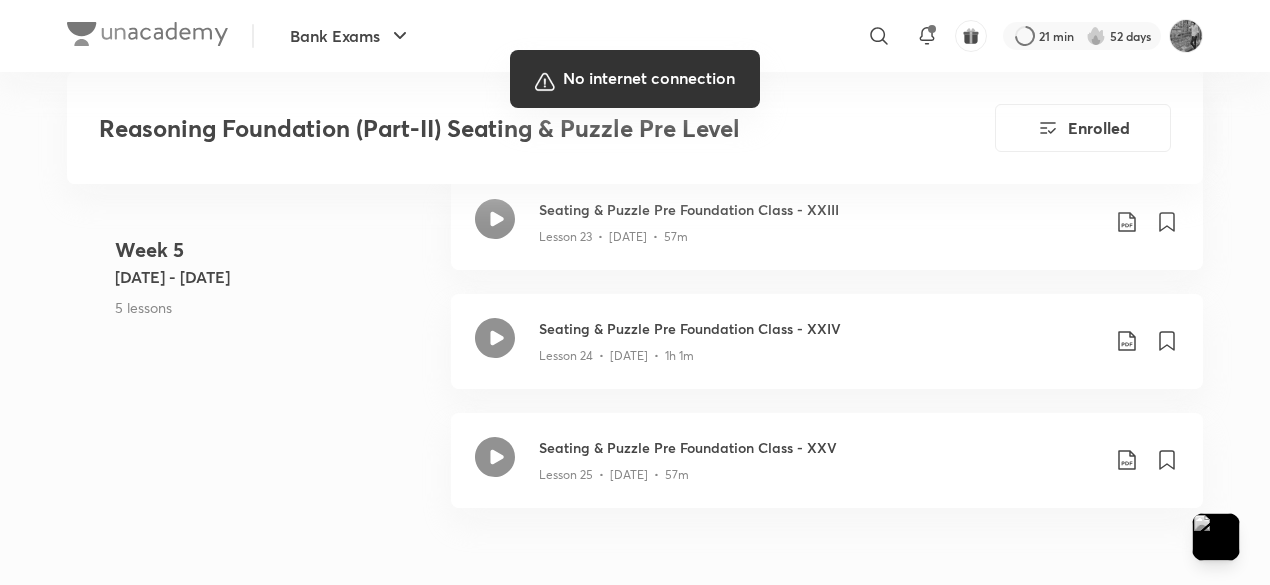 drag, startPoint x: 924, startPoint y: 402, endPoint x: 551, endPoint y: 212, distance: 418.60364 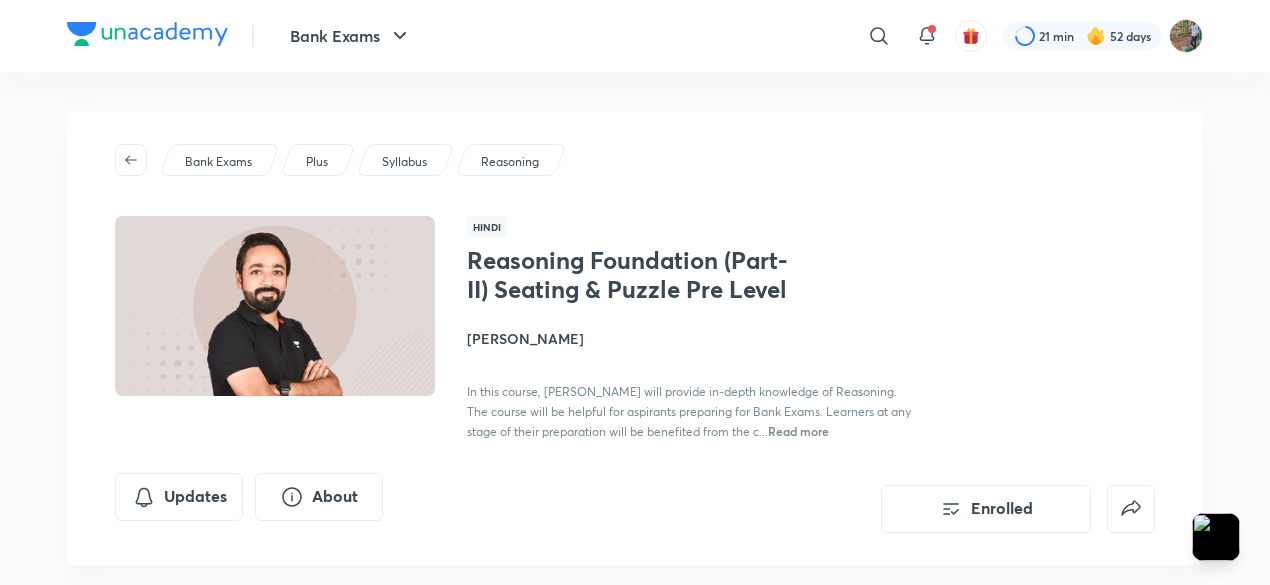 scroll, scrollTop: 1000, scrollLeft: 0, axis: vertical 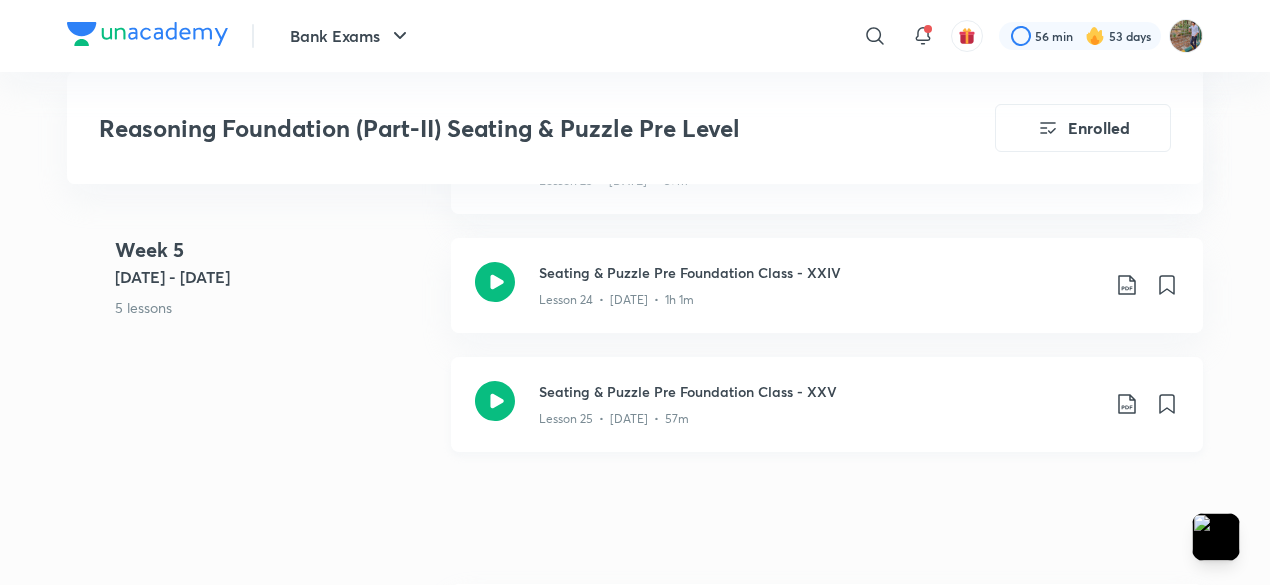 click on "Seating & Puzzle Pre Foundation Class - XXV" at bounding box center [819, 391] 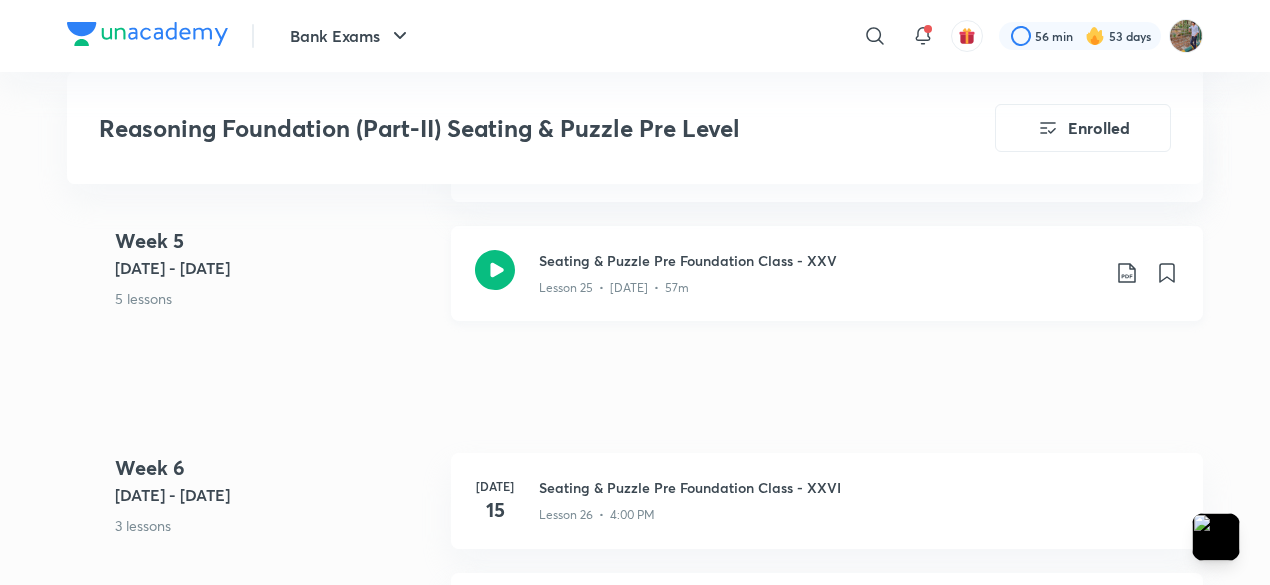 scroll, scrollTop: 4263, scrollLeft: 0, axis: vertical 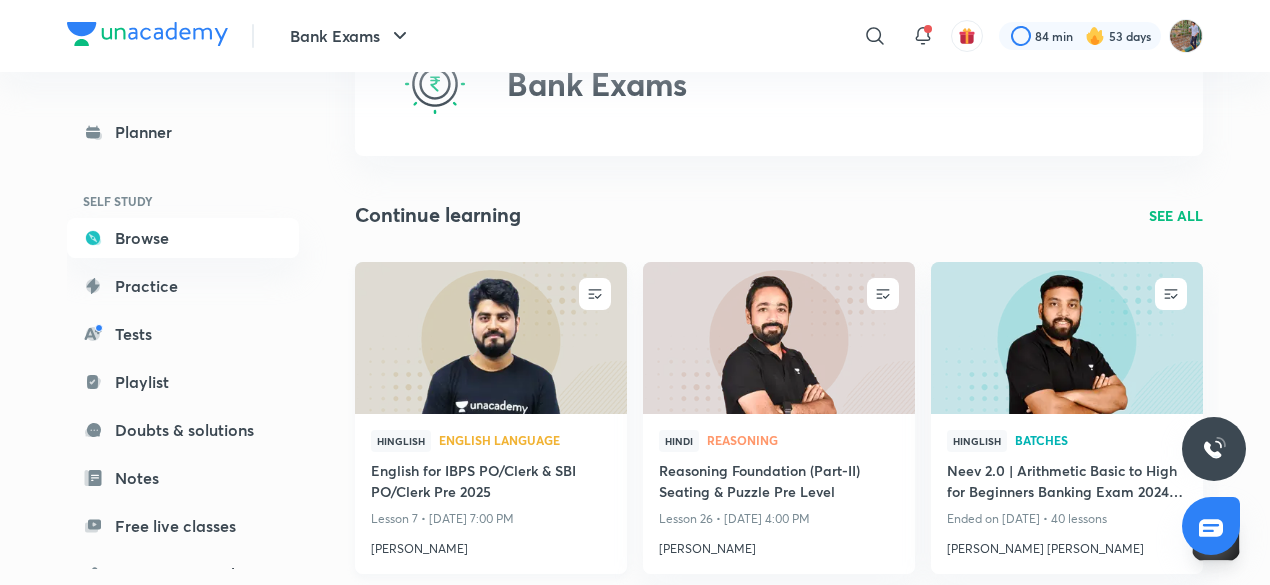 click on "English for IBPS PO/Clerk & SBI PO/Clerk Pre 2025" at bounding box center [491, 483] 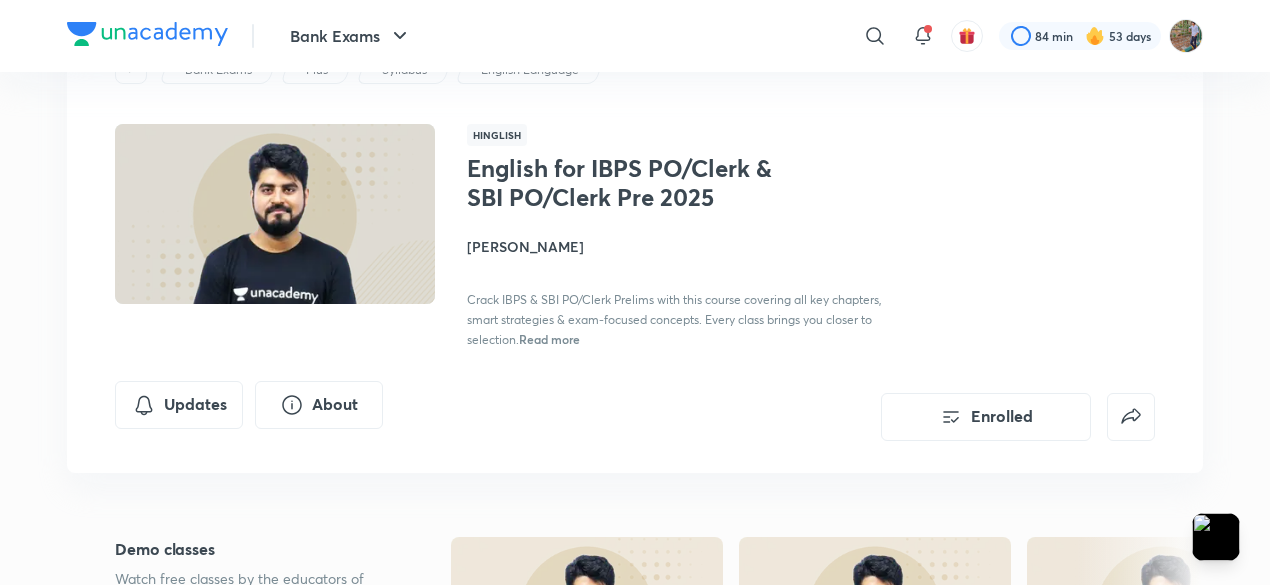scroll, scrollTop: 100, scrollLeft: 0, axis: vertical 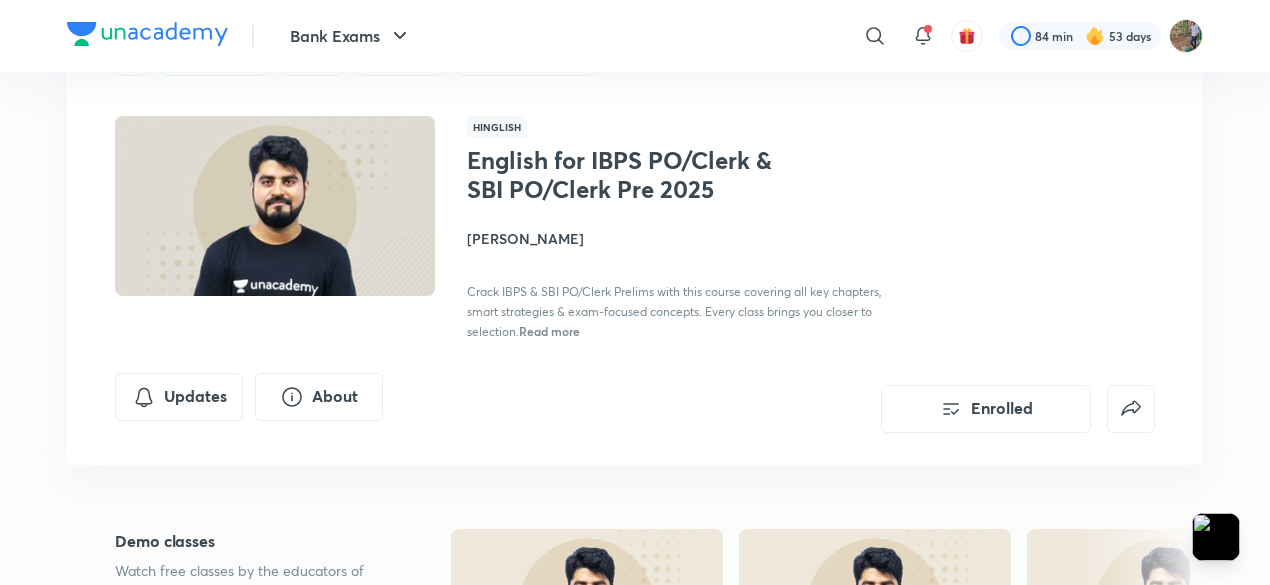 click on "Read more" at bounding box center (549, 331) 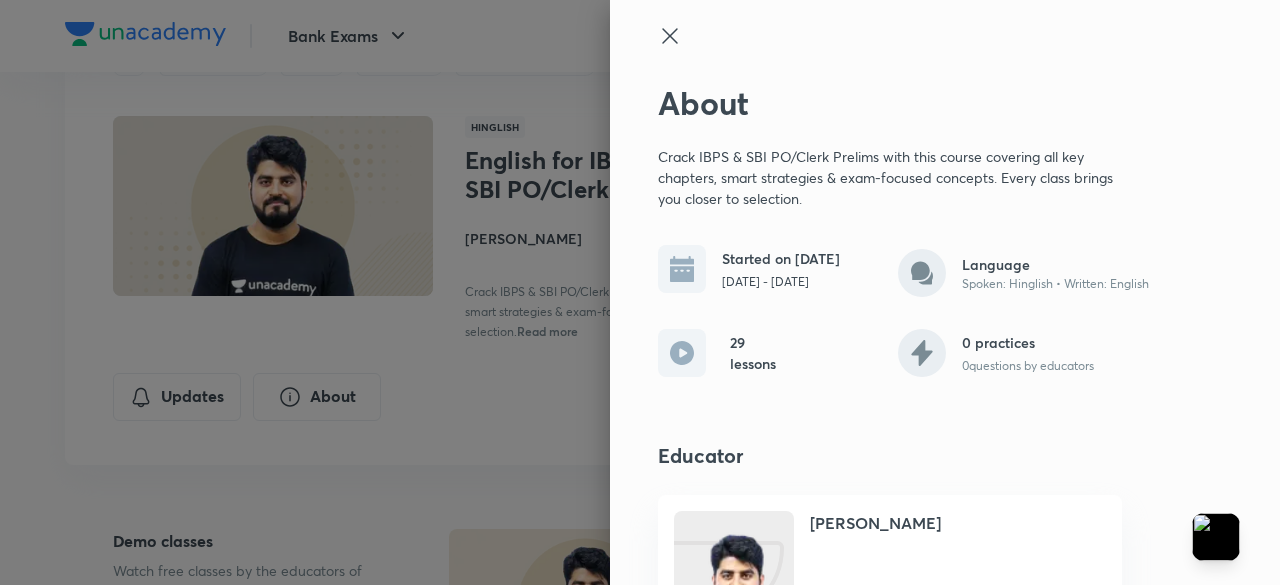 click at bounding box center (640, 292) 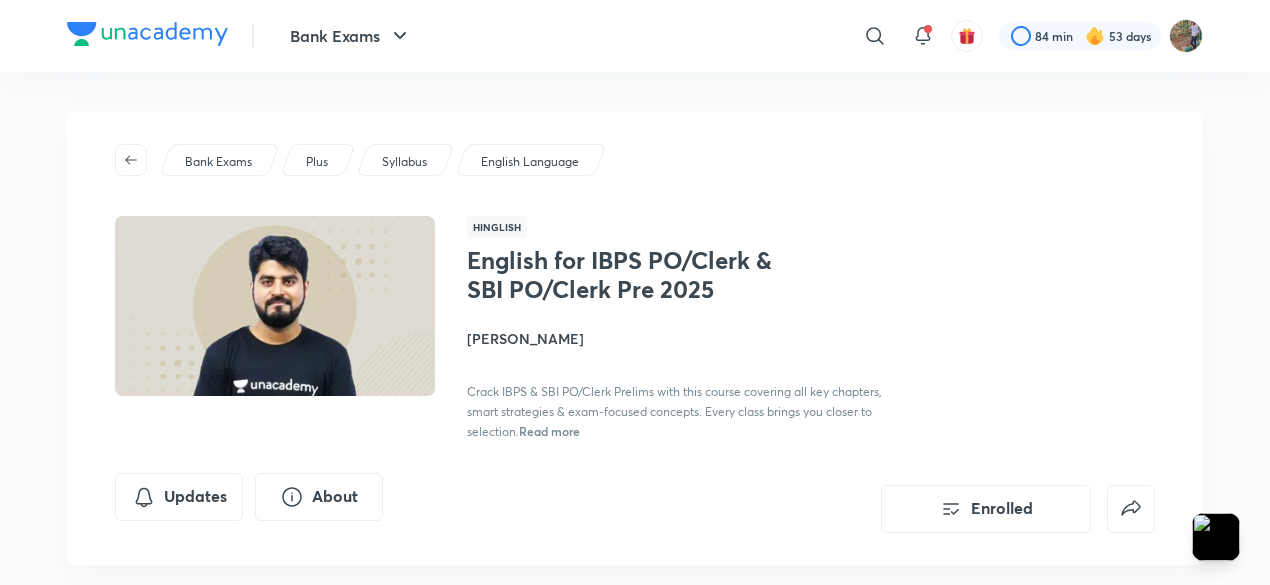 scroll, scrollTop: 0, scrollLeft: 0, axis: both 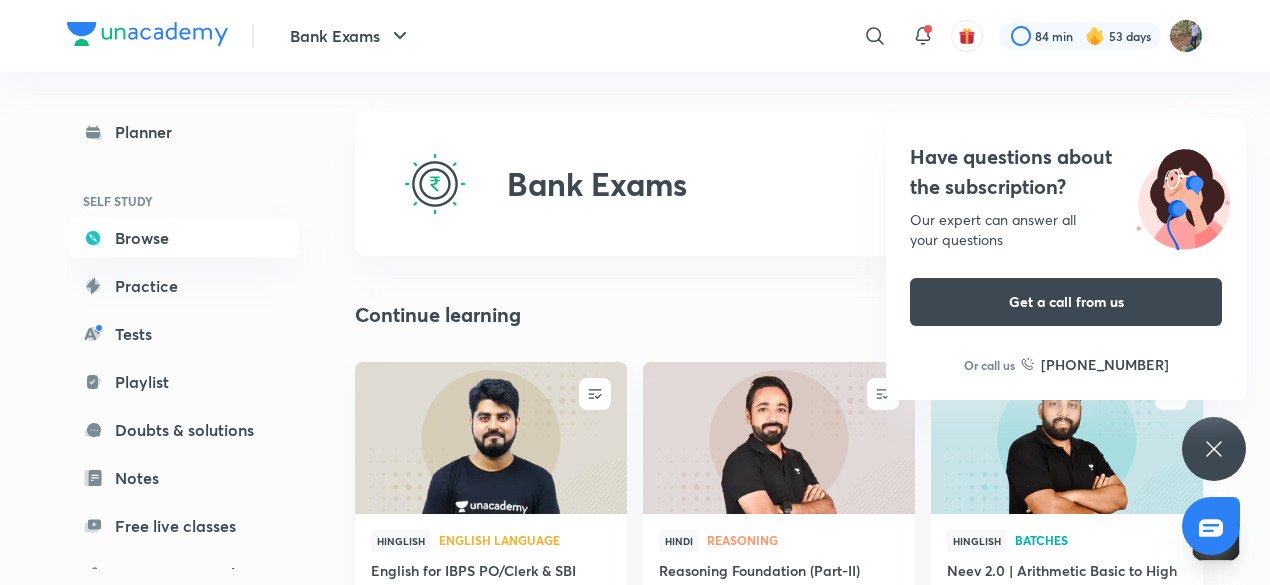 click 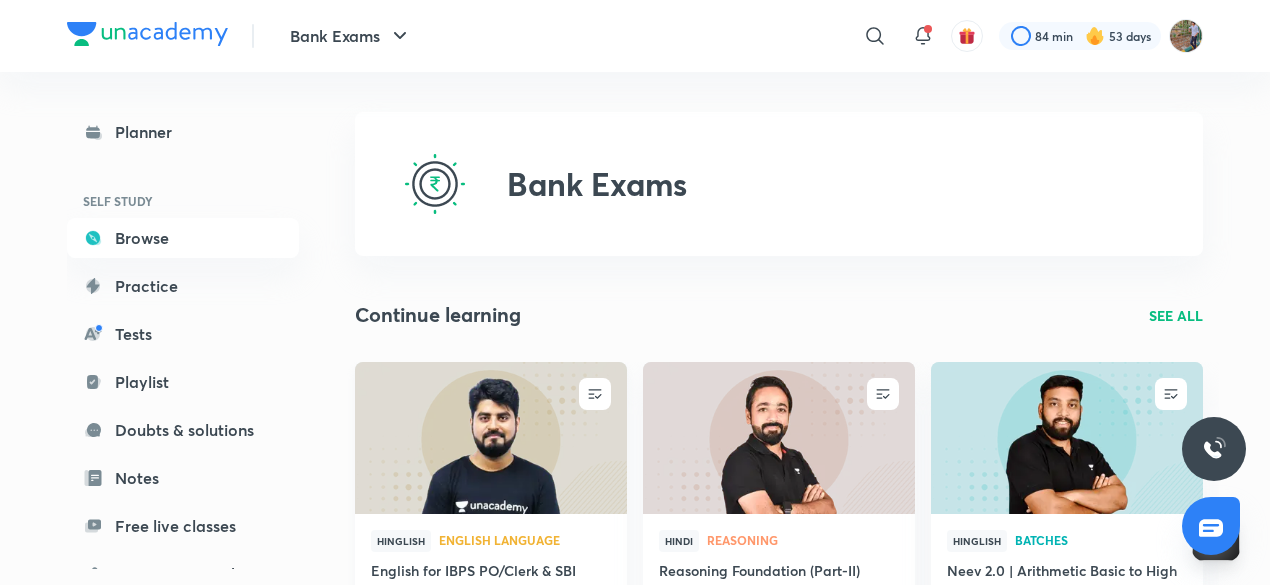 click at bounding box center (490, 437) 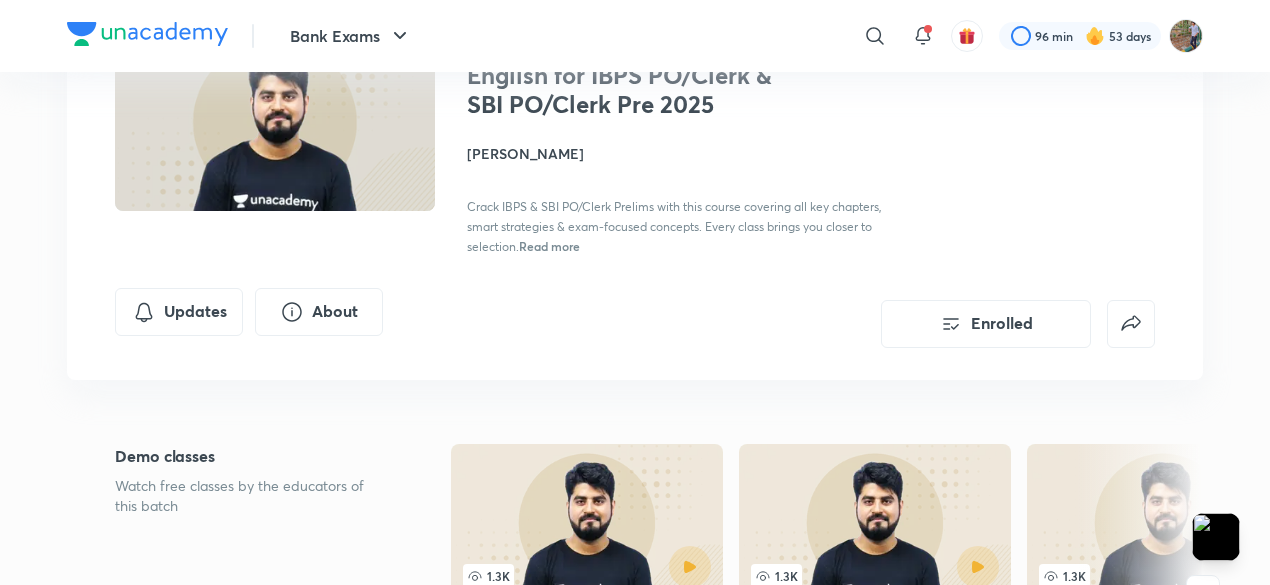 scroll, scrollTop: 100, scrollLeft: 0, axis: vertical 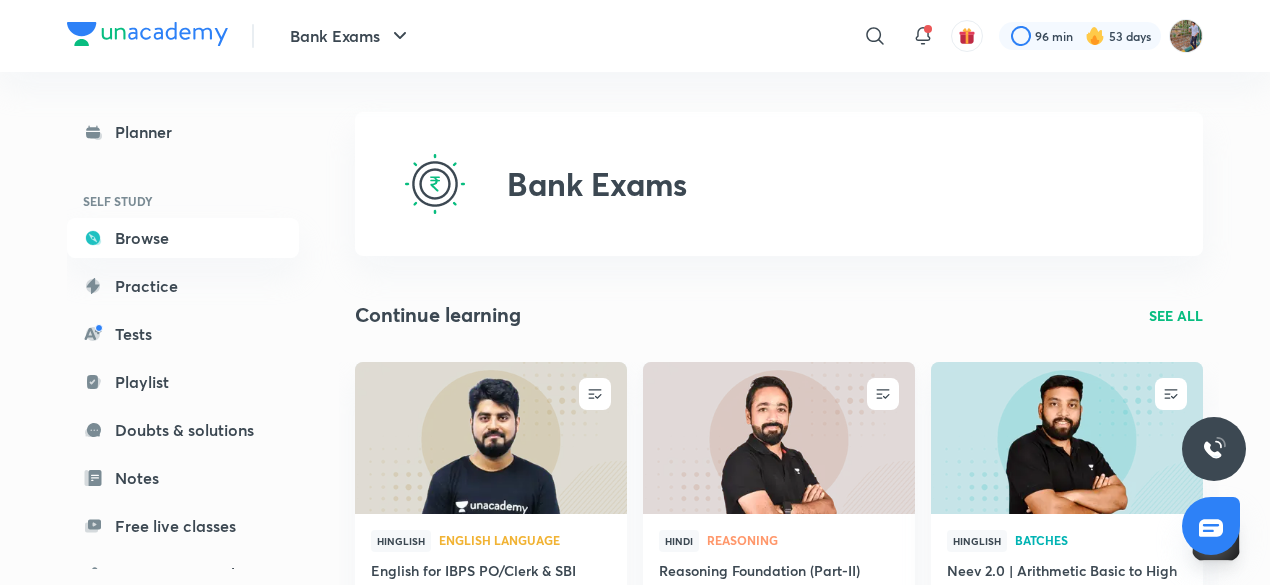 click at bounding box center (778, 437) 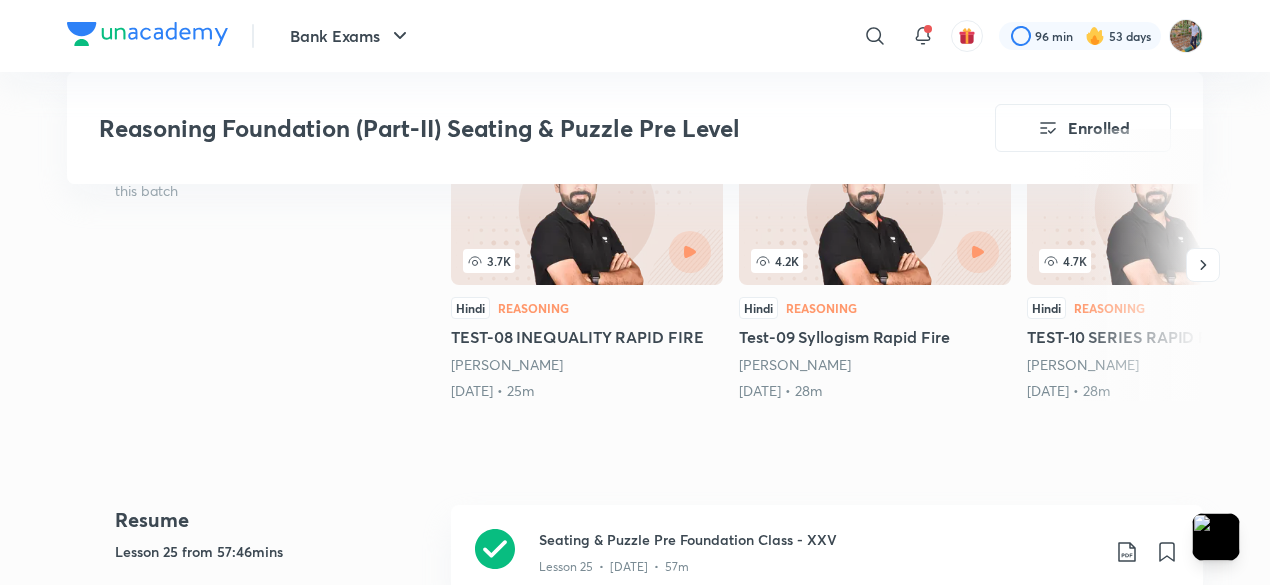 scroll, scrollTop: 700, scrollLeft: 0, axis: vertical 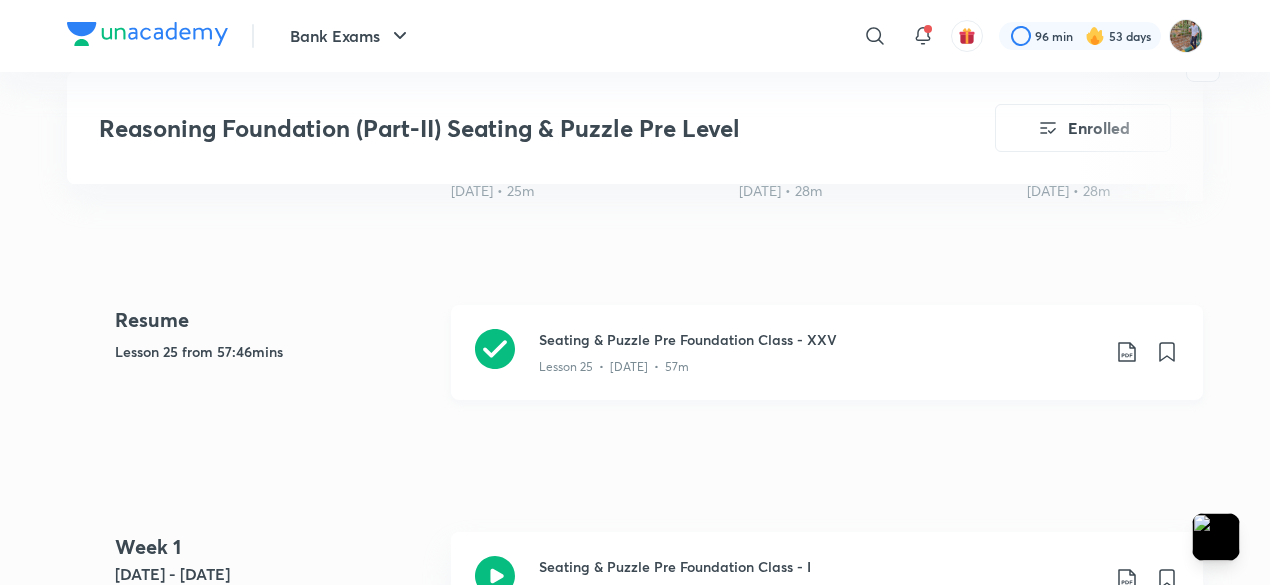 click on "Lesson 25  •  Jul 11  •  57m" at bounding box center (614, 367) 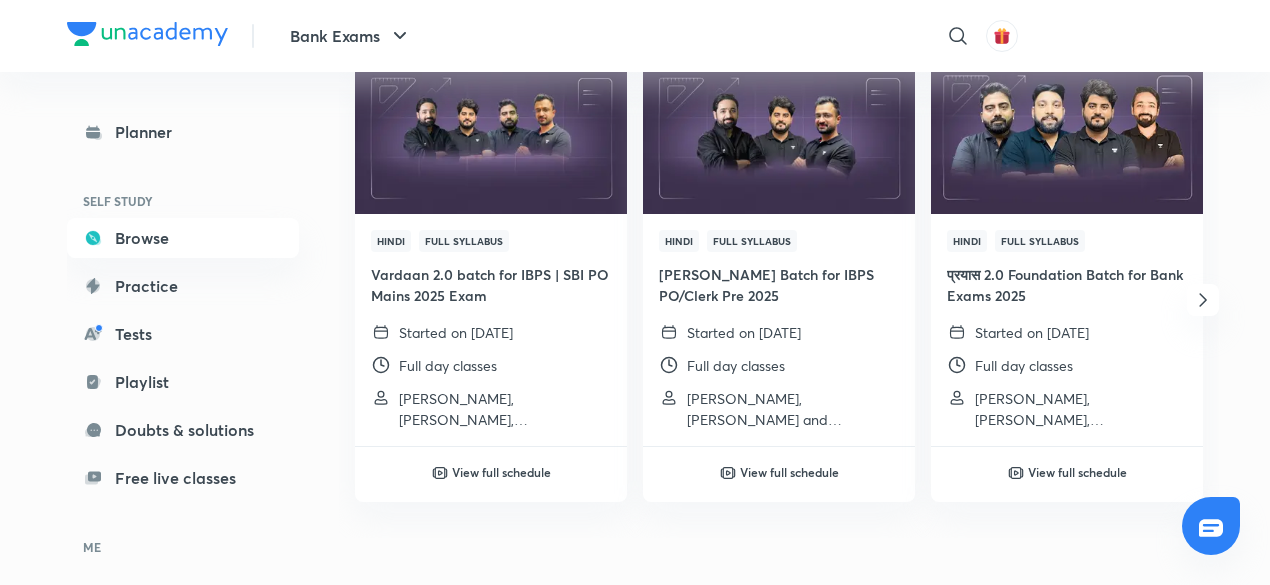 scroll, scrollTop: 300, scrollLeft: 0, axis: vertical 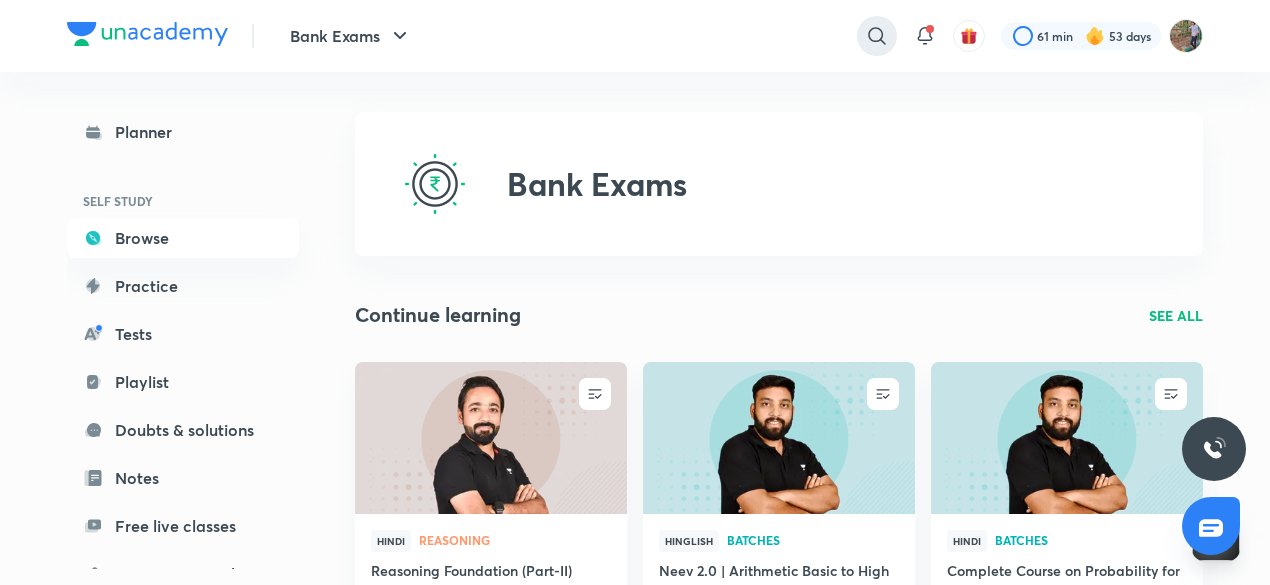 click 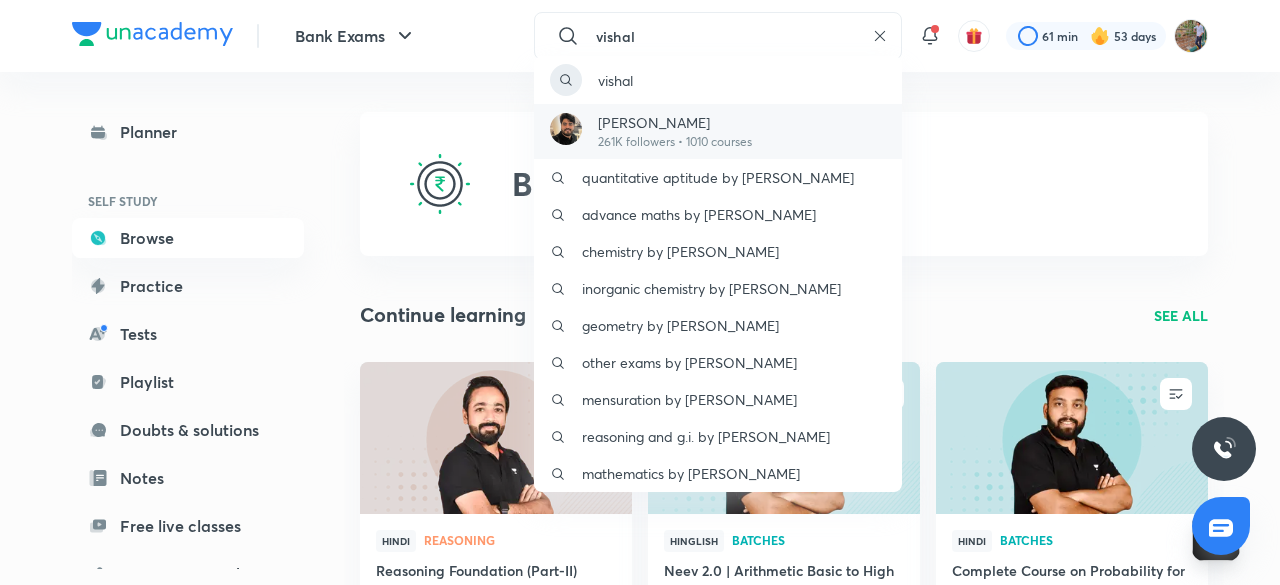 type on "vishal" 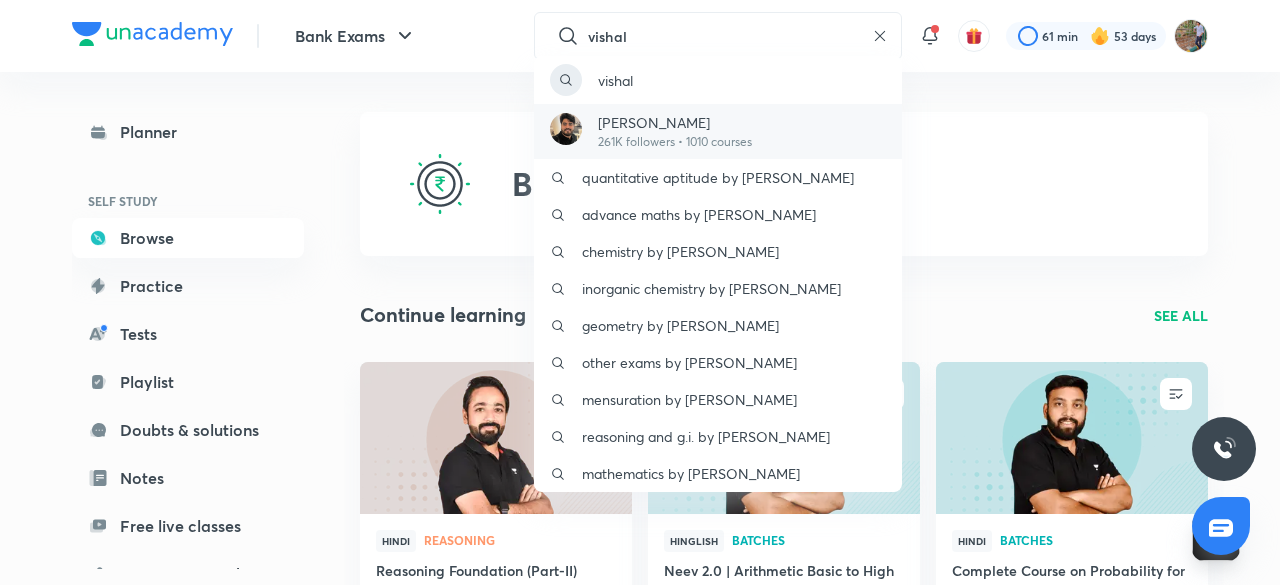 click on "[PERSON_NAME]" at bounding box center (675, 122) 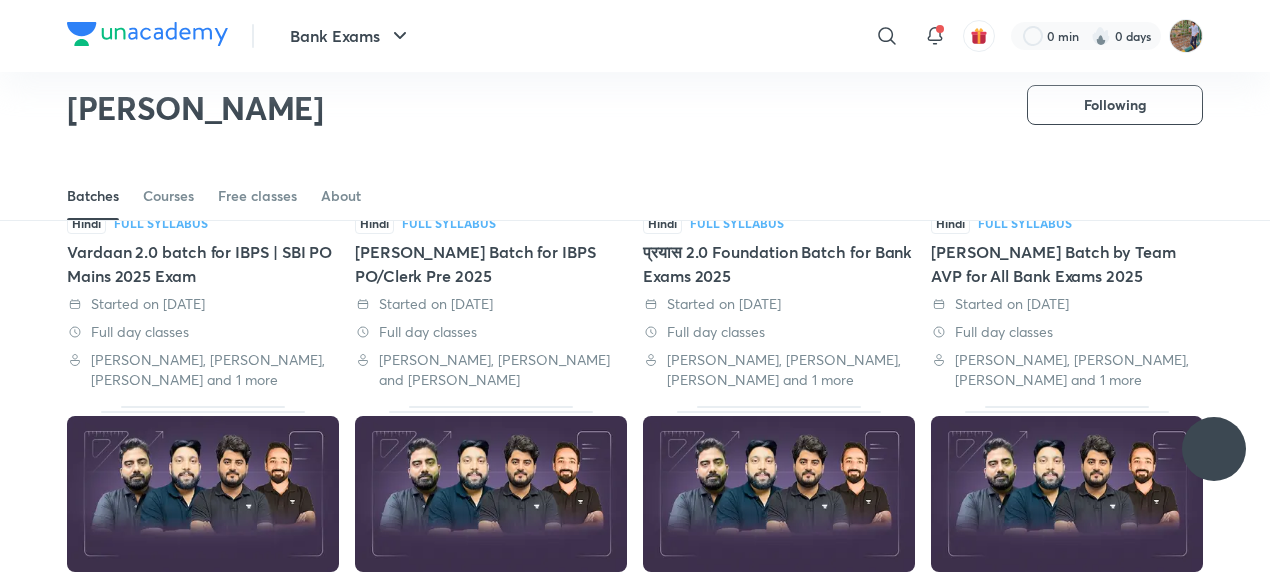 scroll, scrollTop: 284, scrollLeft: 0, axis: vertical 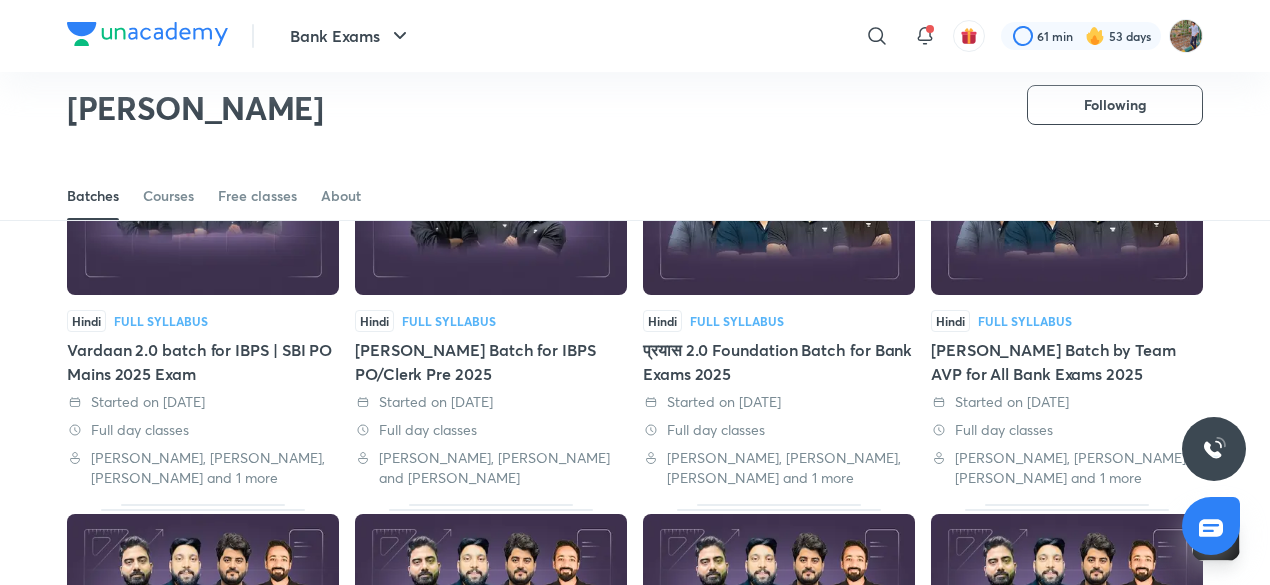 click on "[PERSON_NAME] Batch for IBPS PO/Clerk Pre 2025" at bounding box center [491, 362] 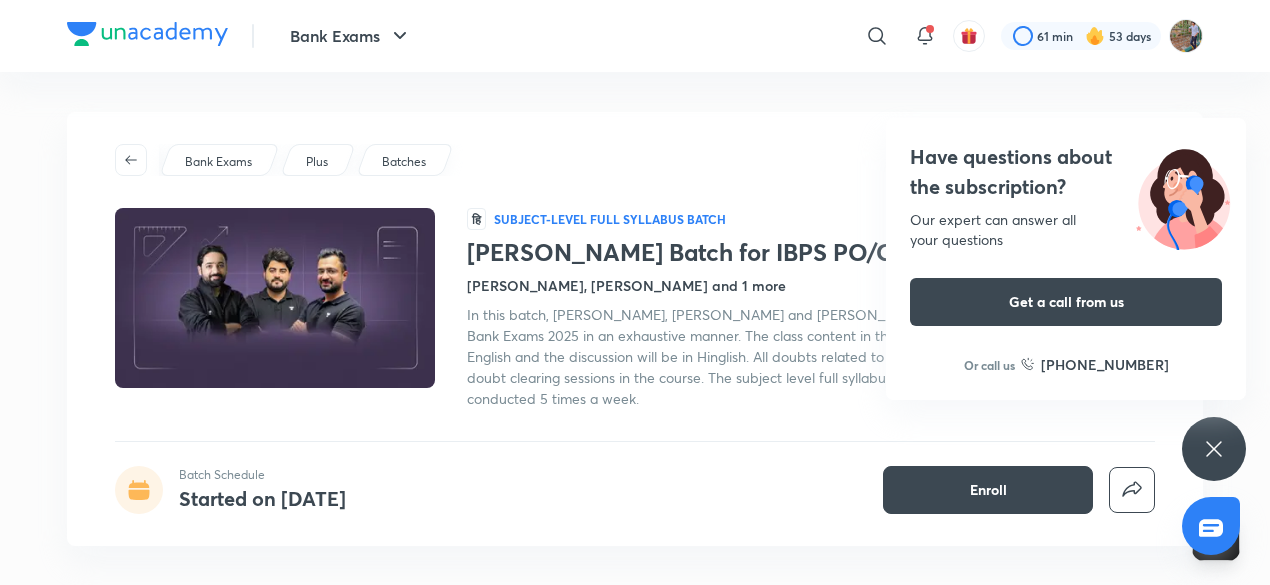 scroll, scrollTop: 300, scrollLeft: 0, axis: vertical 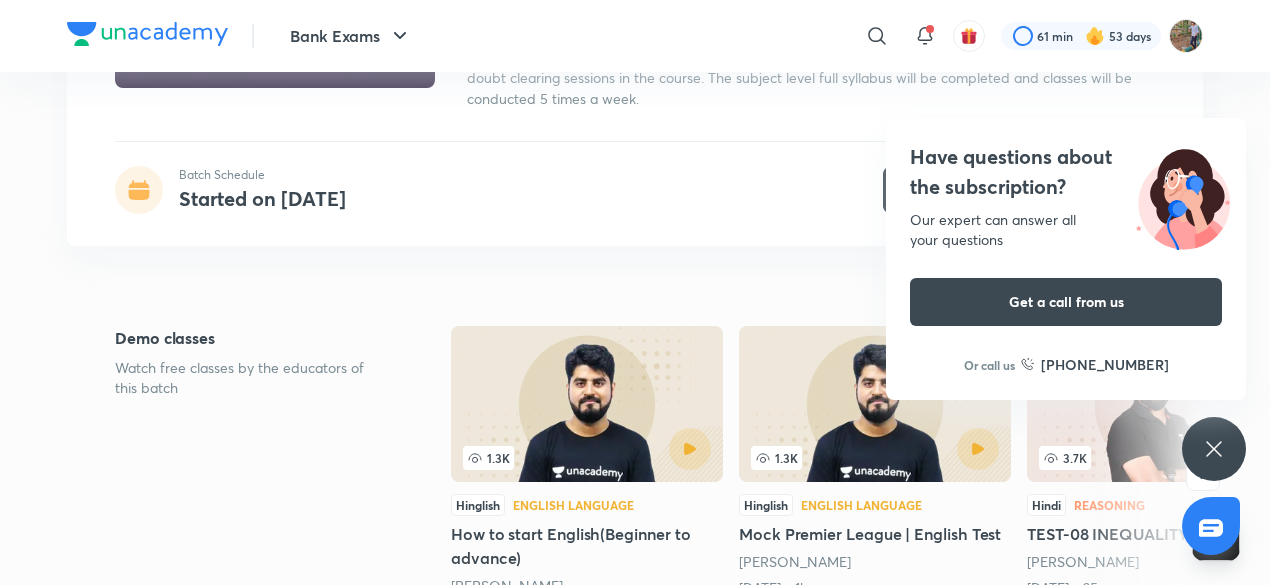 click 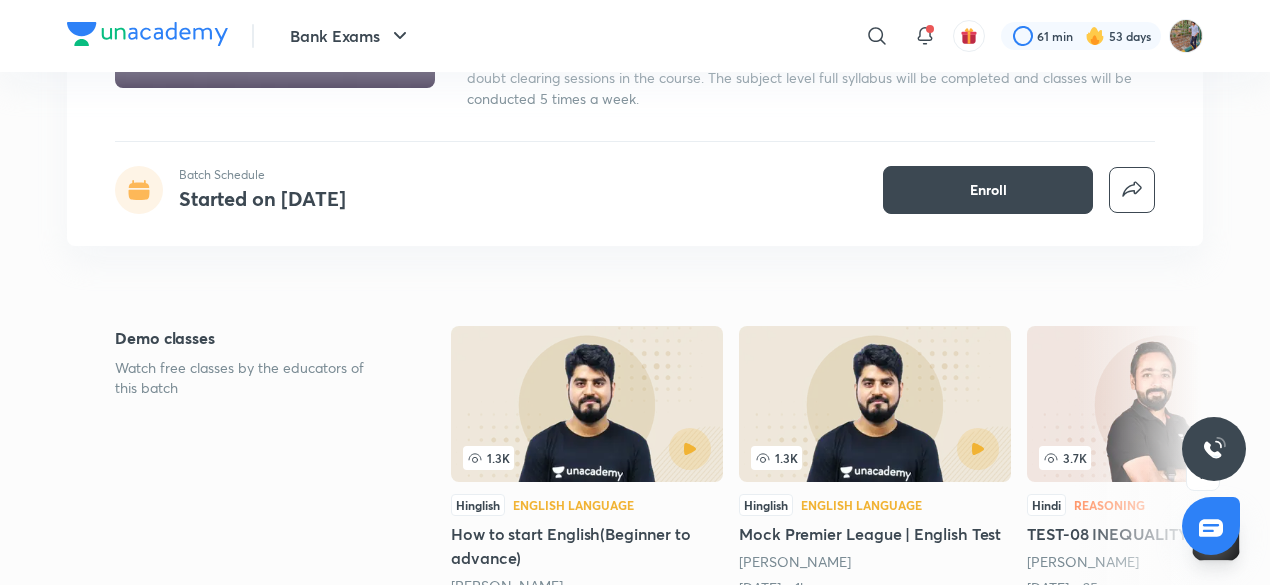 click at bounding box center (1214, 449) 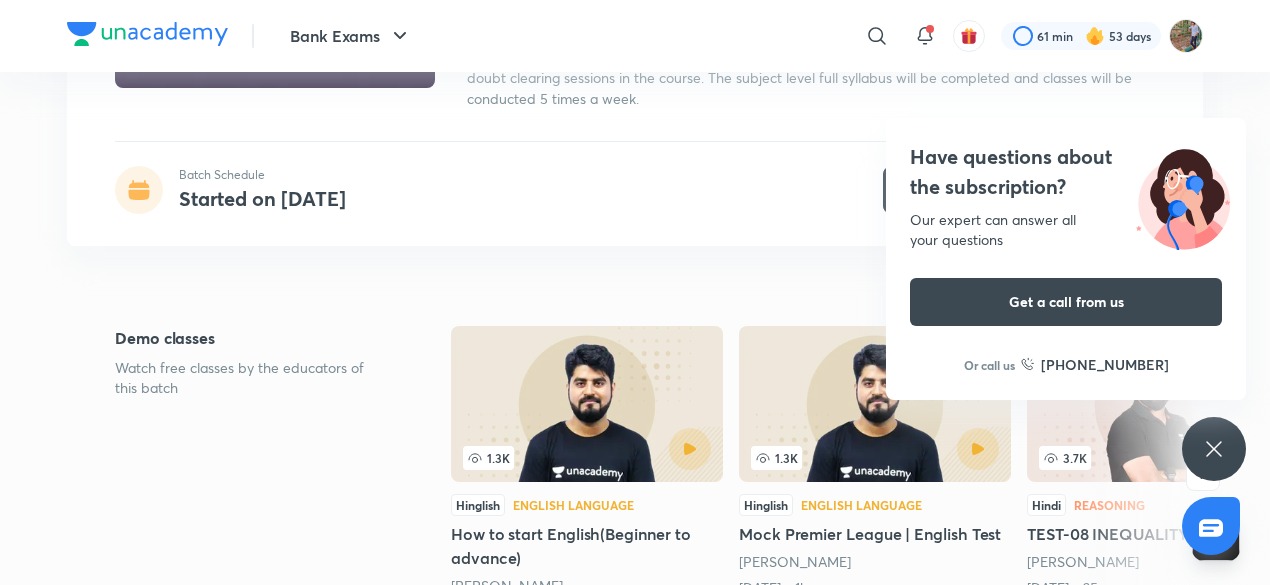 click on "Have questions about the subscription? Our expert can answer all your questions Get a call from us Or call us +91 8585858585" at bounding box center (1214, 449) 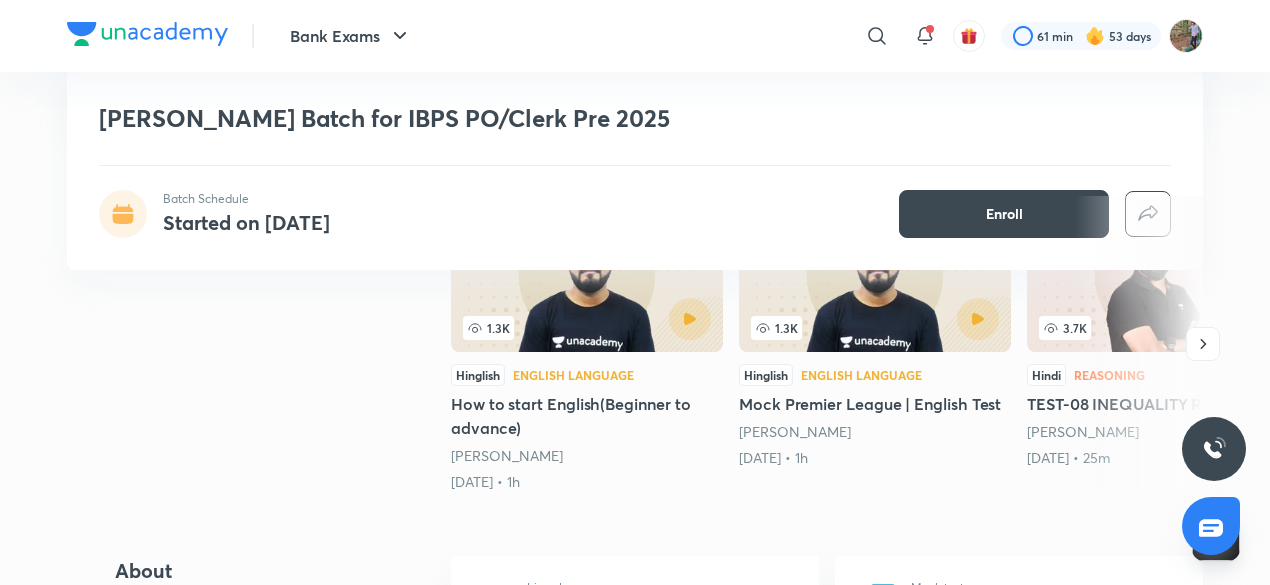 scroll, scrollTop: 400, scrollLeft: 0, axis: vertical 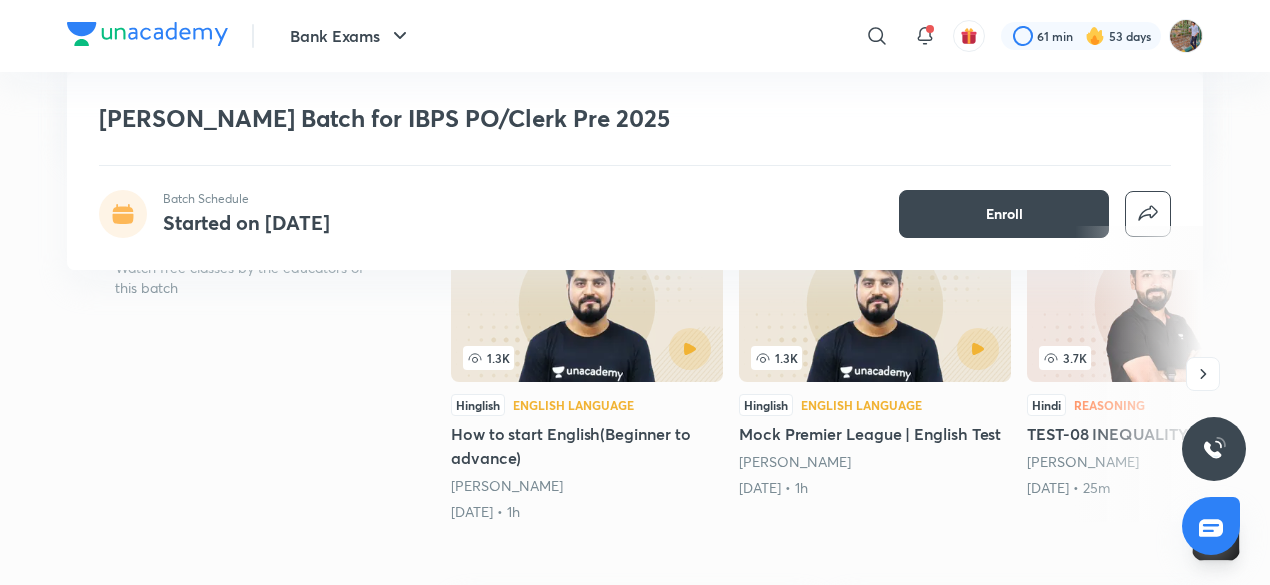 click on "Demo classes   Watch free classes by the educators of this batch   1.3K Hinglish English Language How to start English(Beginner to advance) Vishal Parihar 25th Feb • 1h    1.3K Hinglish English Language Mock Premier League | English Test Vishal Parihar 5th Apr • 1h    3.7K Hindi Reasoning TEST-08 INEQUALITY RAPID FIRE Puneet Kumar Sharma 11th Jan • 25m   4.2K Hindi Reasoning Test-09 Syllogism Rapid Fire Puneet Kumar Sharma 11th Jan • 28m" at bounding box center [635, 378] 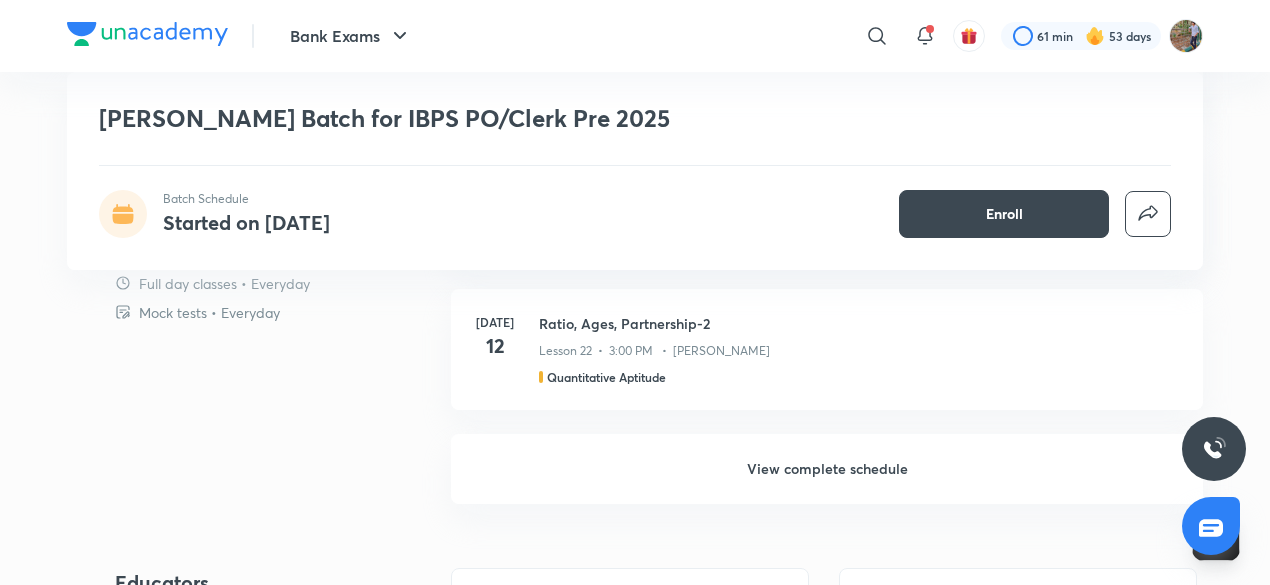 scroll, scrollTop: 2100, scrollLeft: 0, axis: vertical 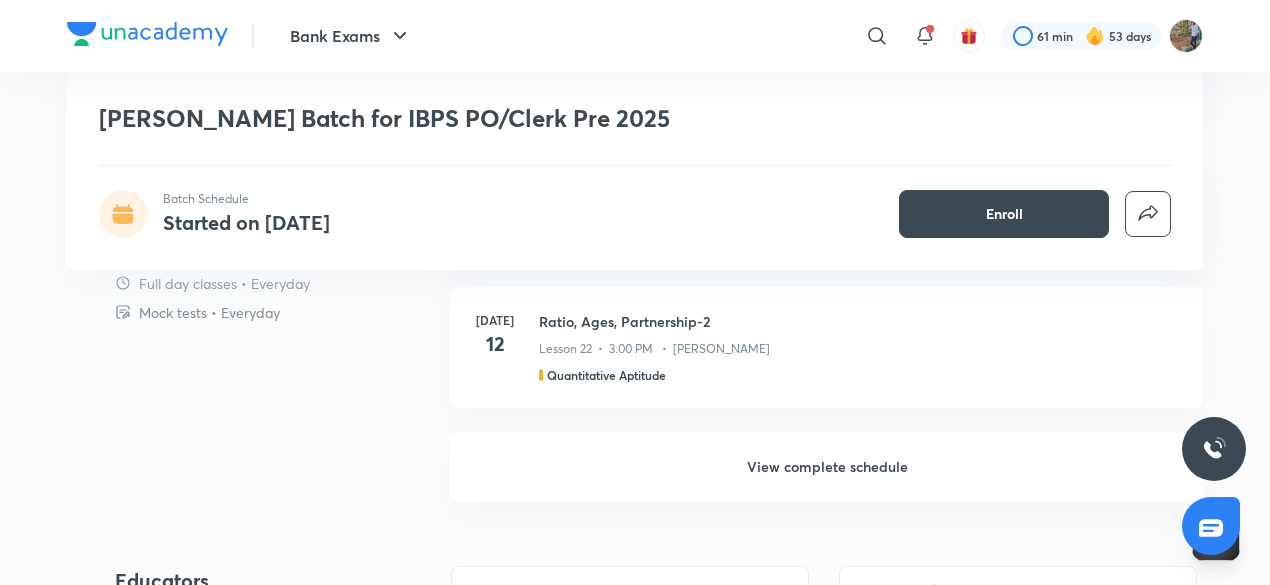 click on "View complete schedule" at bounding box center [827, 467] 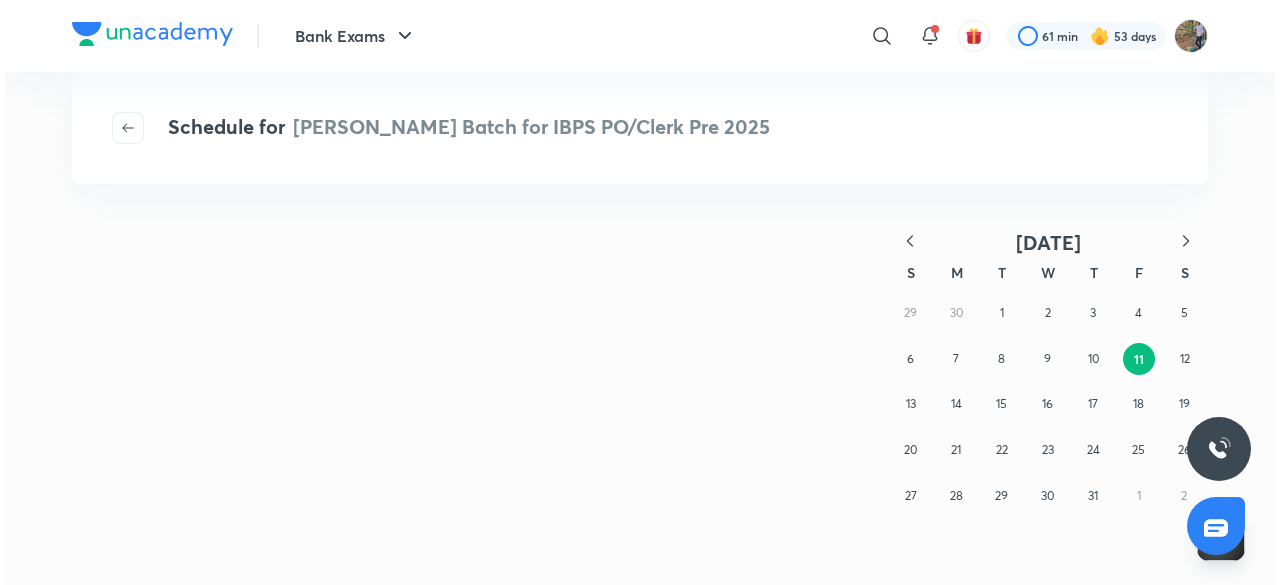 scroll, scrollTop: 0, scrollLeft: 0, axis: both 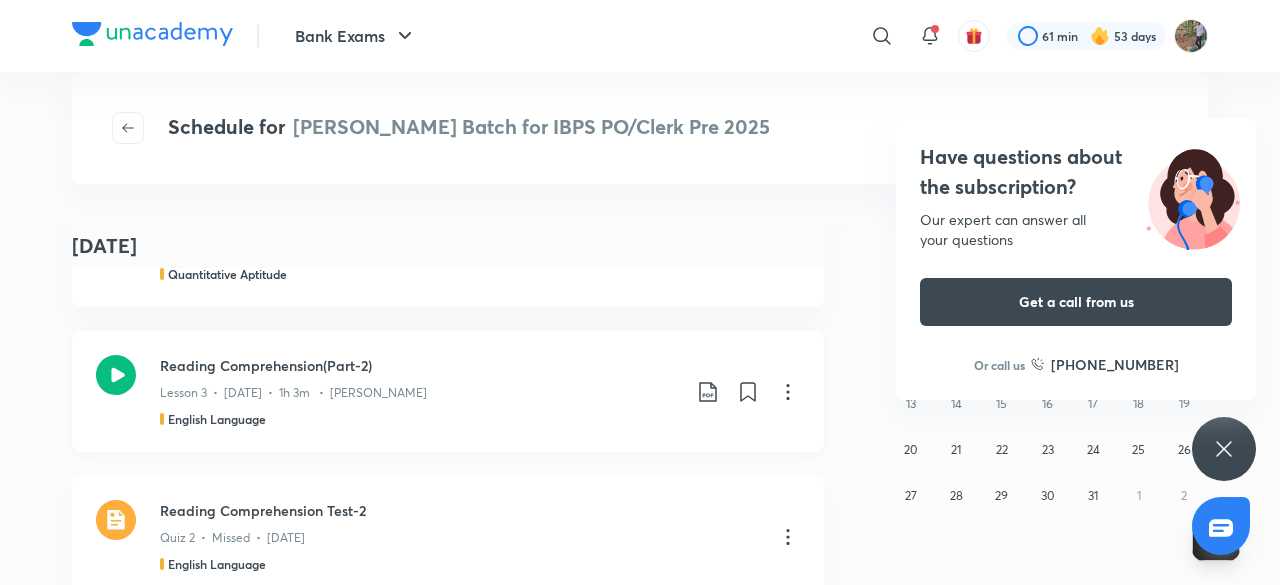 click on "Reading Comprehension(Part-2)" at bounding box center (420, 365) 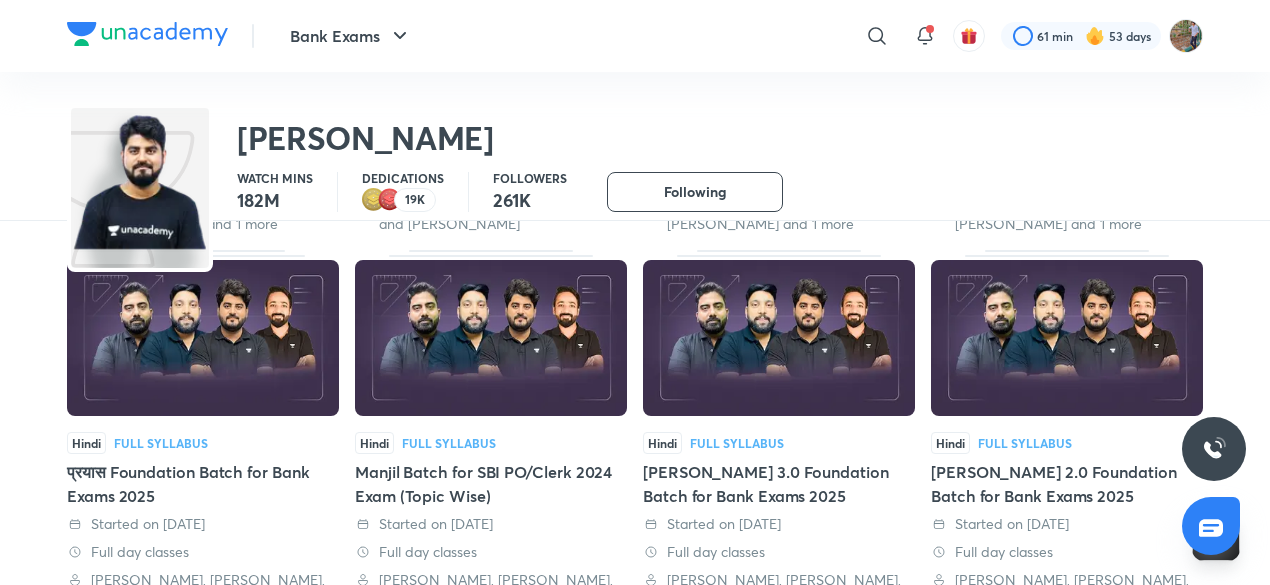 scroll, scrollTop: 0, scrollLeft: 0, axis: both 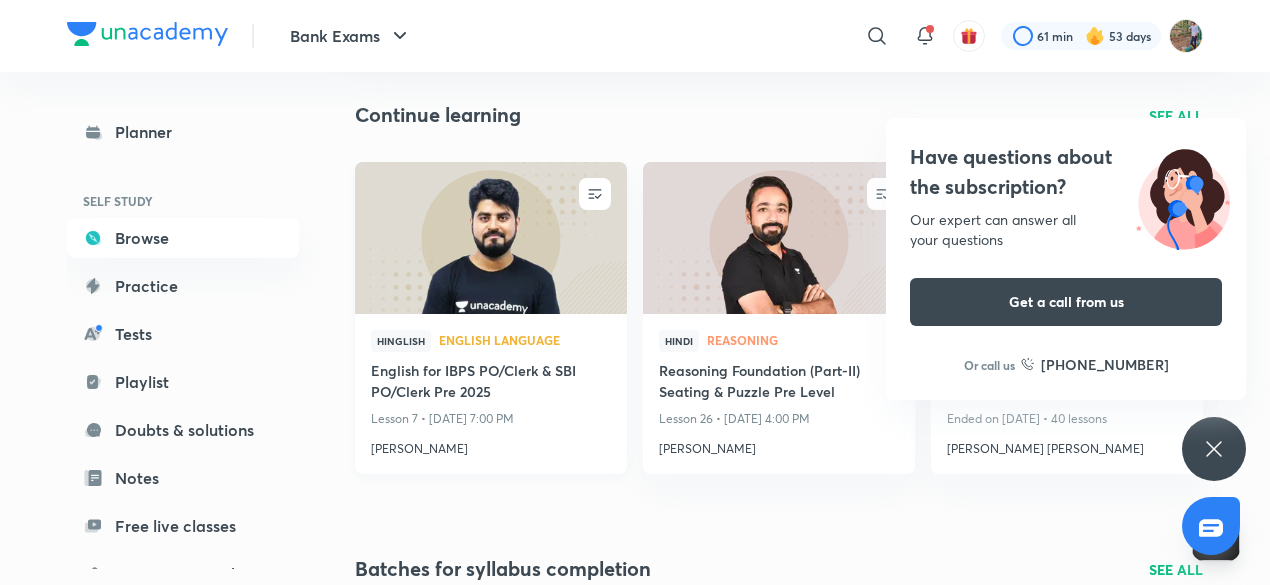 click on "English for IBPS PO/Clerk & SBI PO/Clerk Pre 2025" at bounding box center (491, 383) 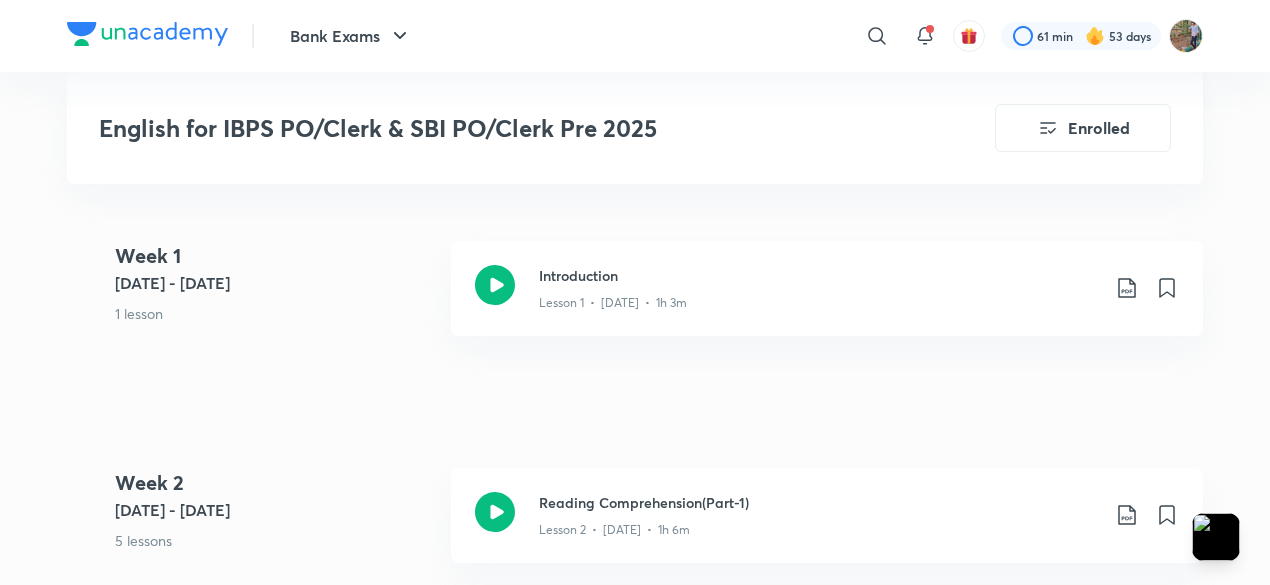 scroll, scrollTop: 980, scrollLeft: 0, axis: vertical 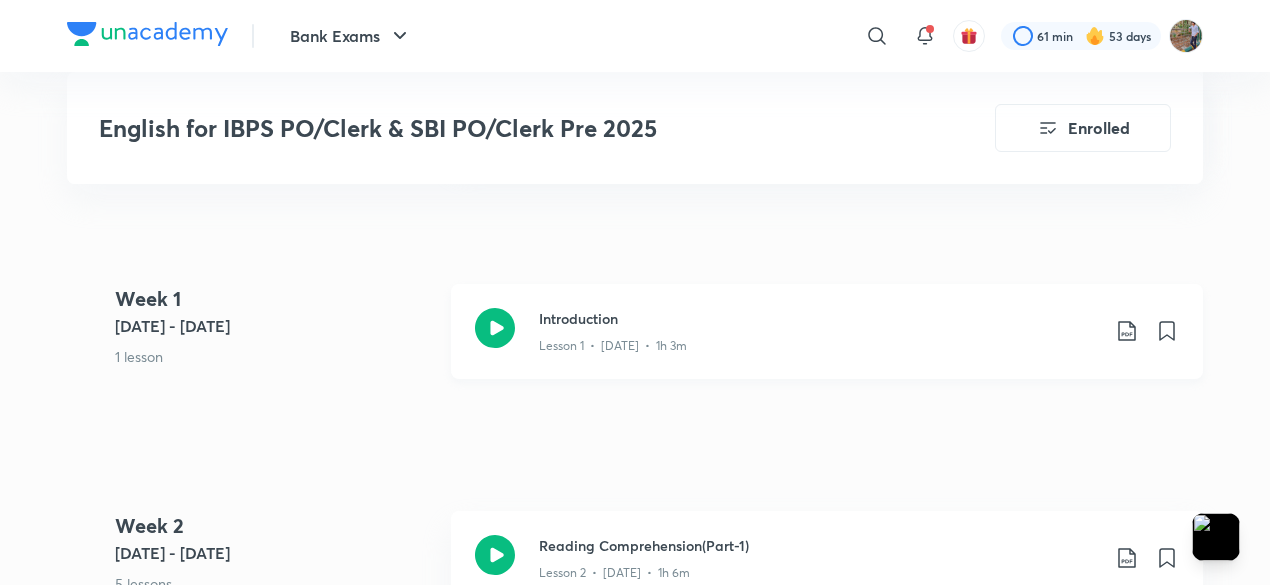 click on "Lesson 1  •  [DATE]  •  1h 3m" at bounding box center [819, 342] 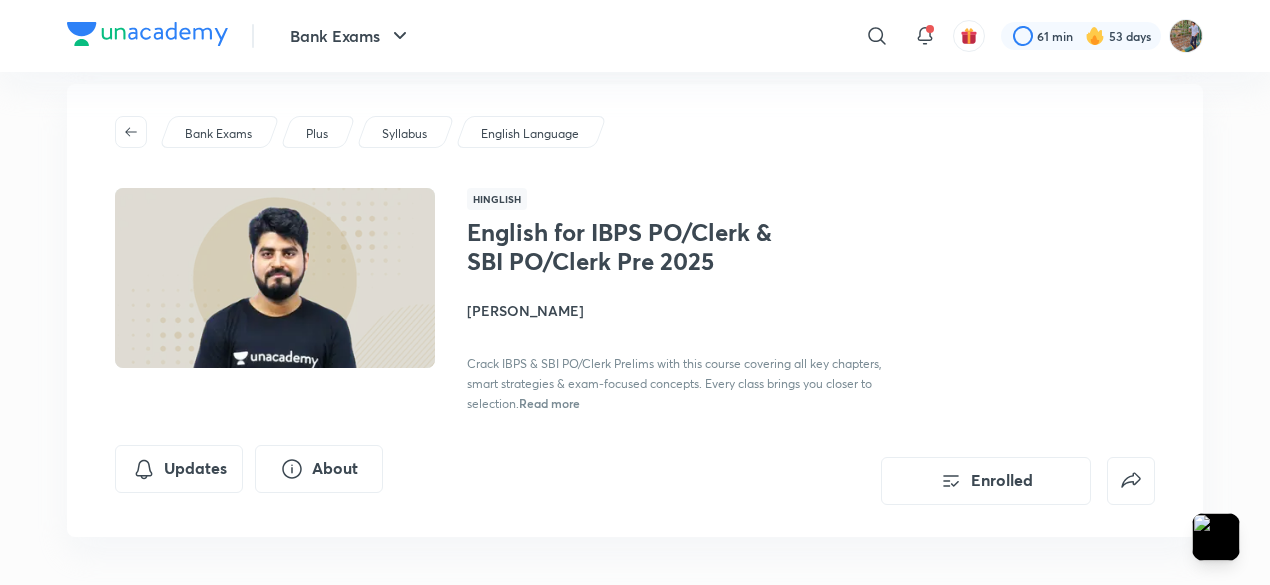 scroll, scrollTop: 0, scrollLeft: 0, axis: both 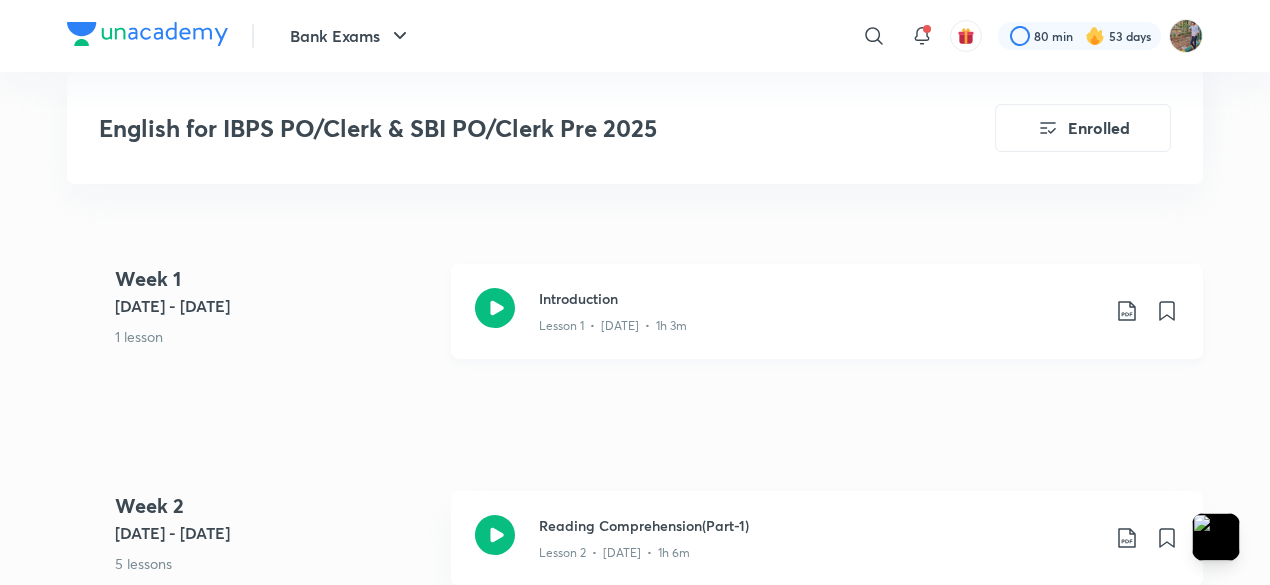 click on "Introduction" at bounding box center [819, 63] 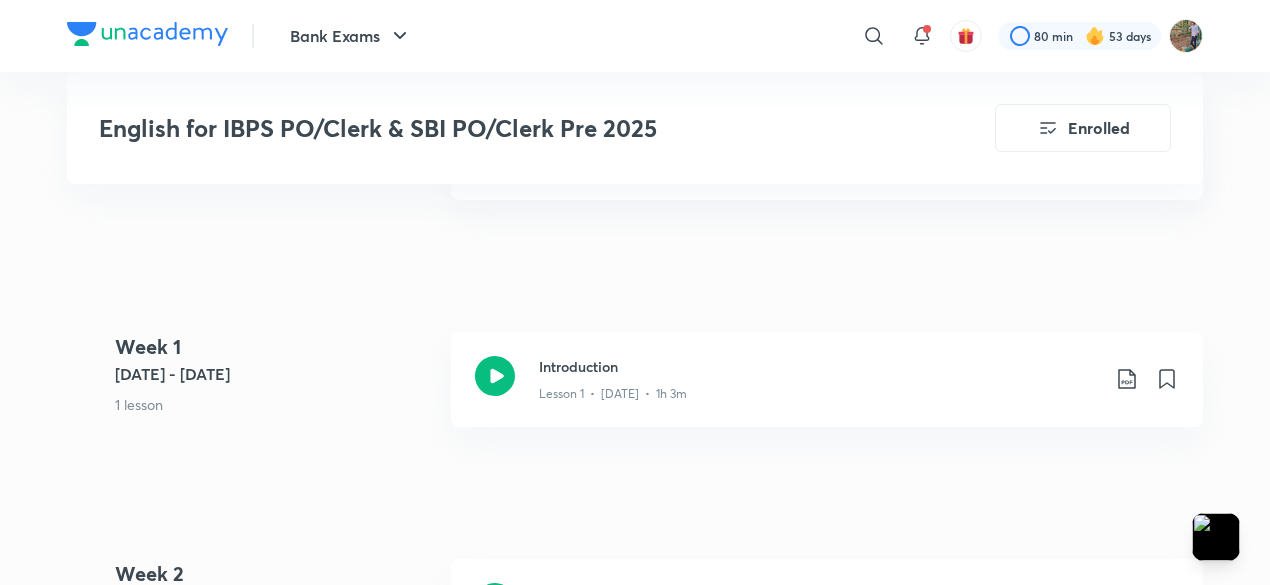 scroll, scrollTop: 1200, scrollLeft: 0, axis: vertical 